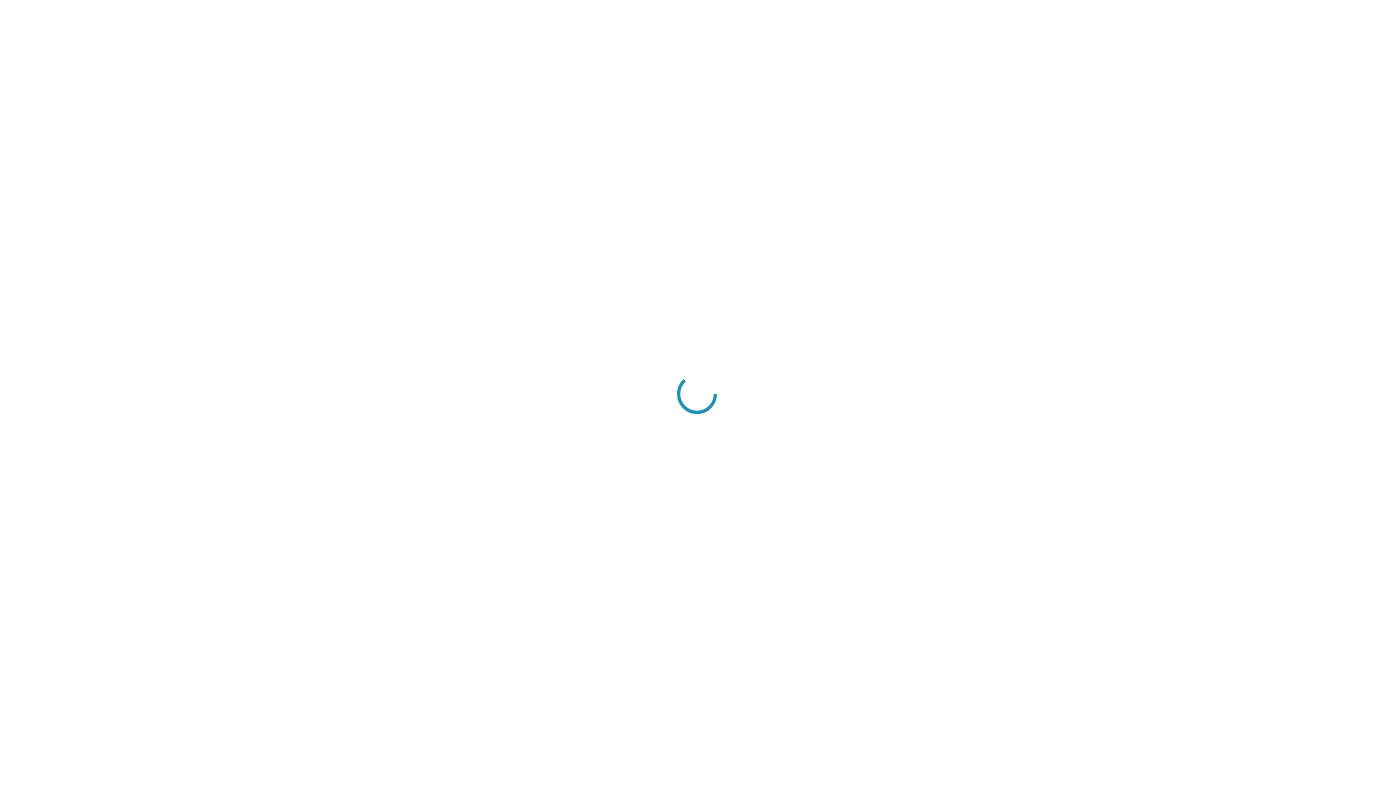 scroll, scrollTop: 0, scrollLeft: 0, axis: both 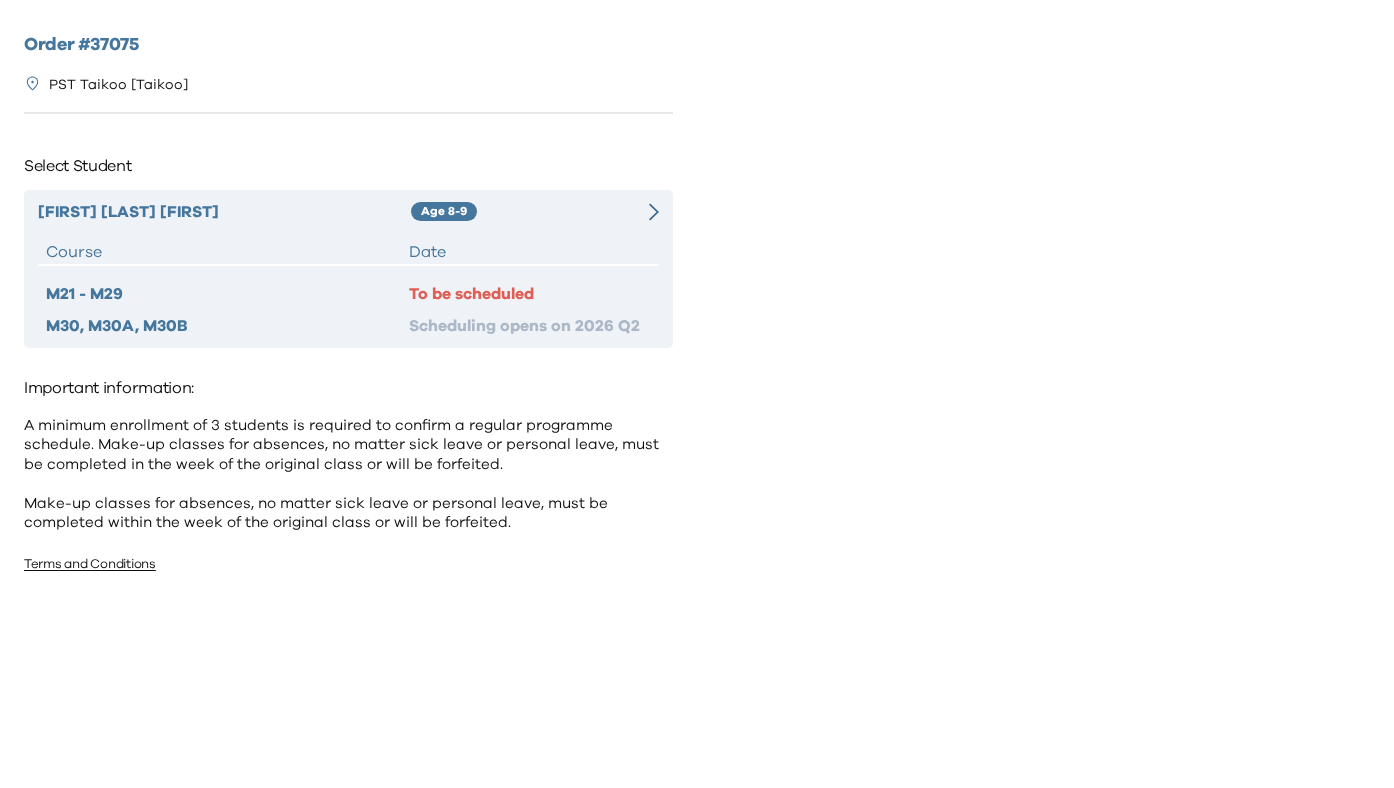 click on "To be scheduled" at bounding box center (530, 294) 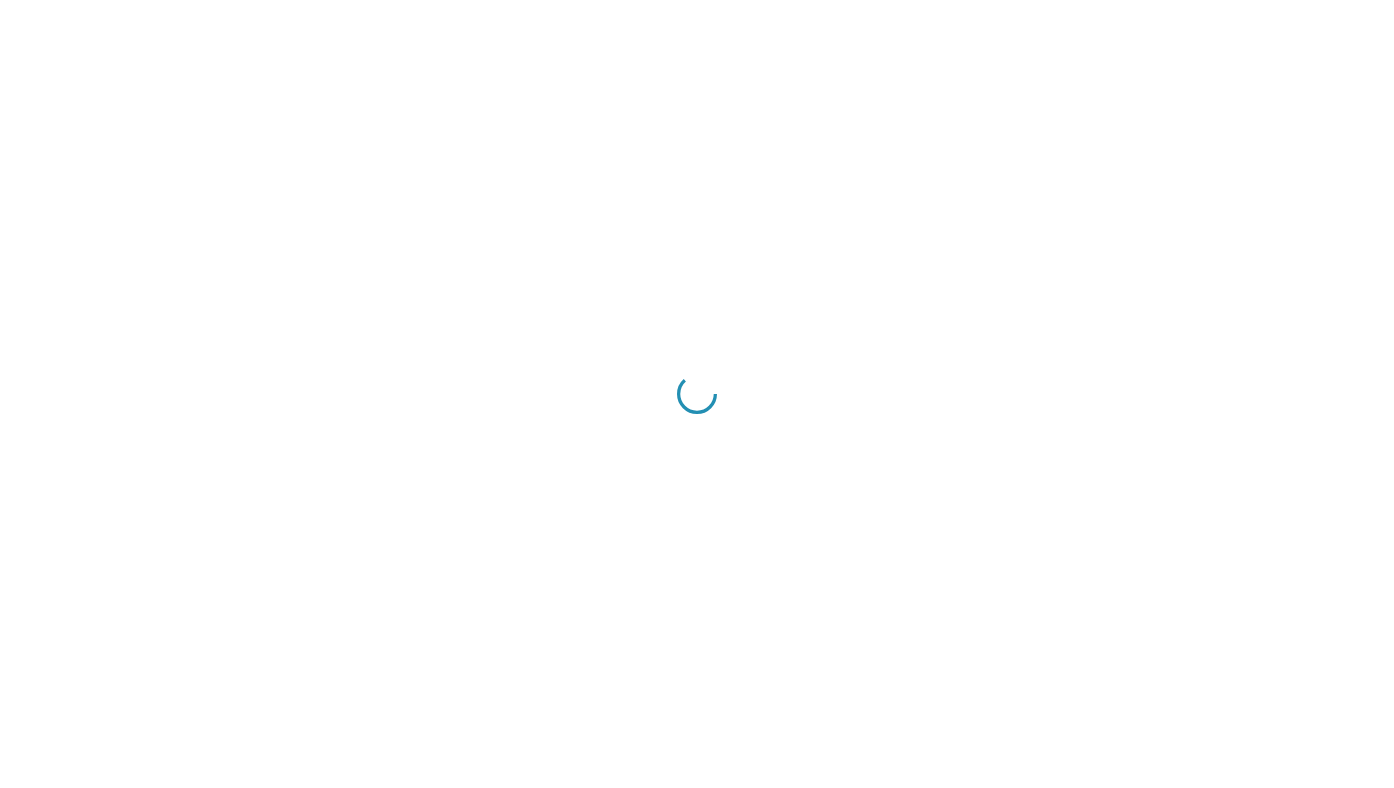 scroll, scrollTop: 0, scrollLeft: 0, axis: both 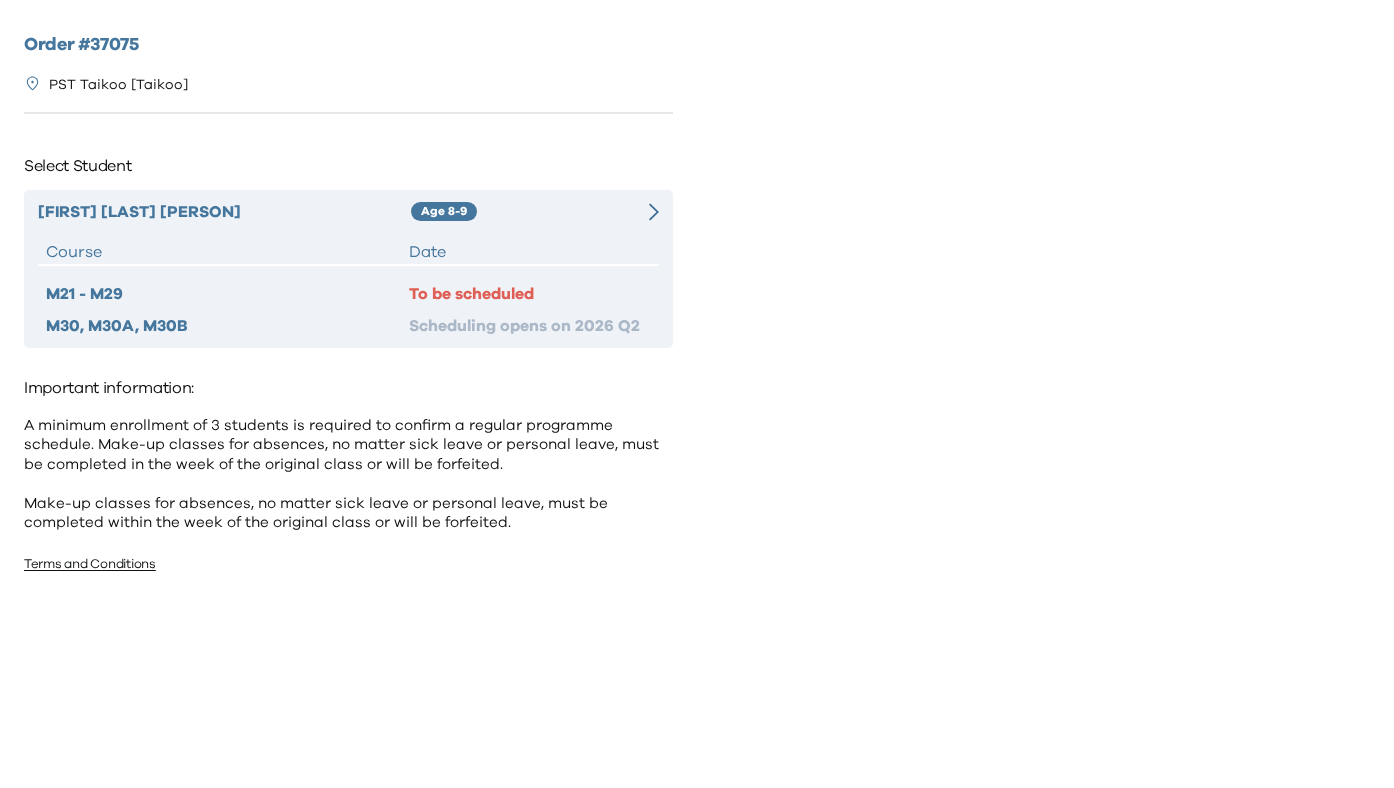 click on "To be scheduled" at bounding box center (530, 294) 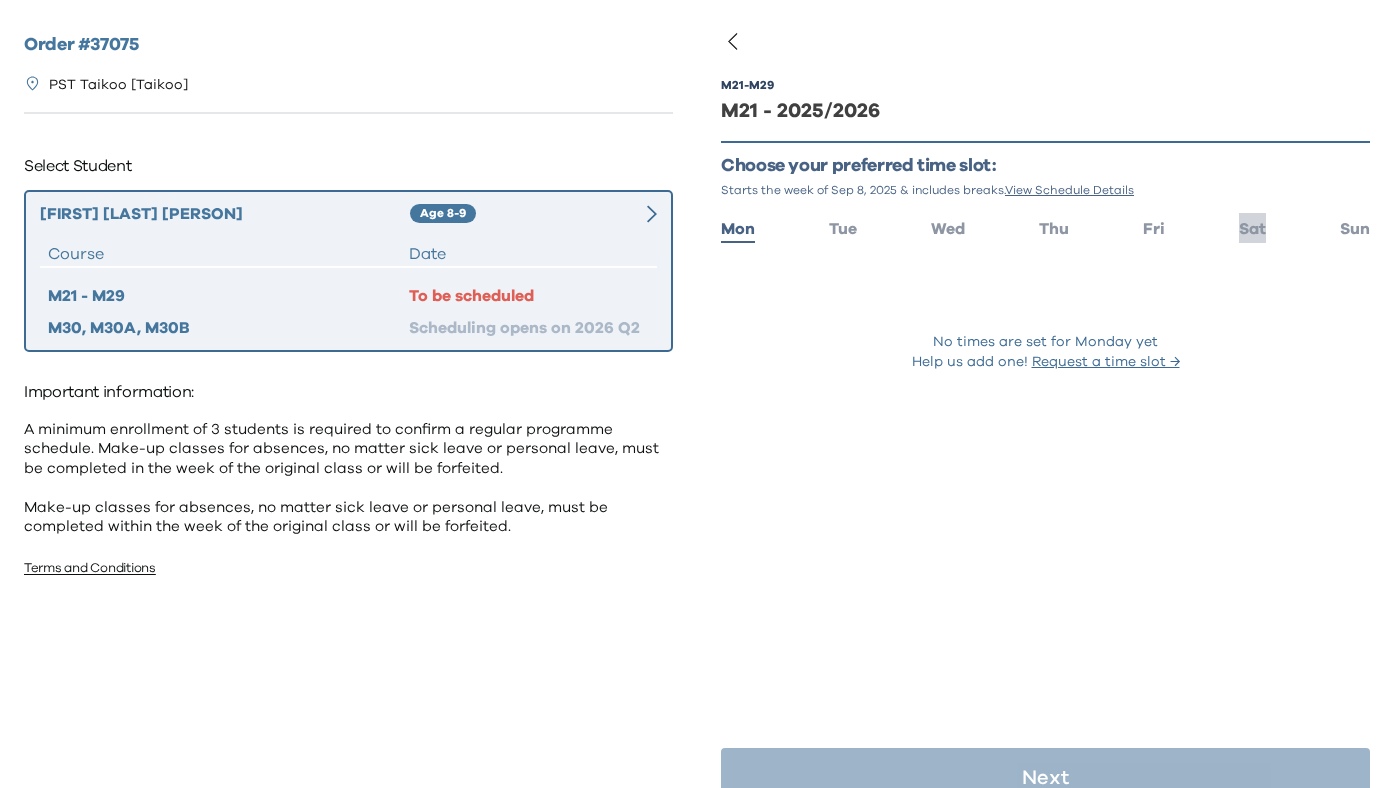 click on "Sat" at bounding box center [1252, 229] 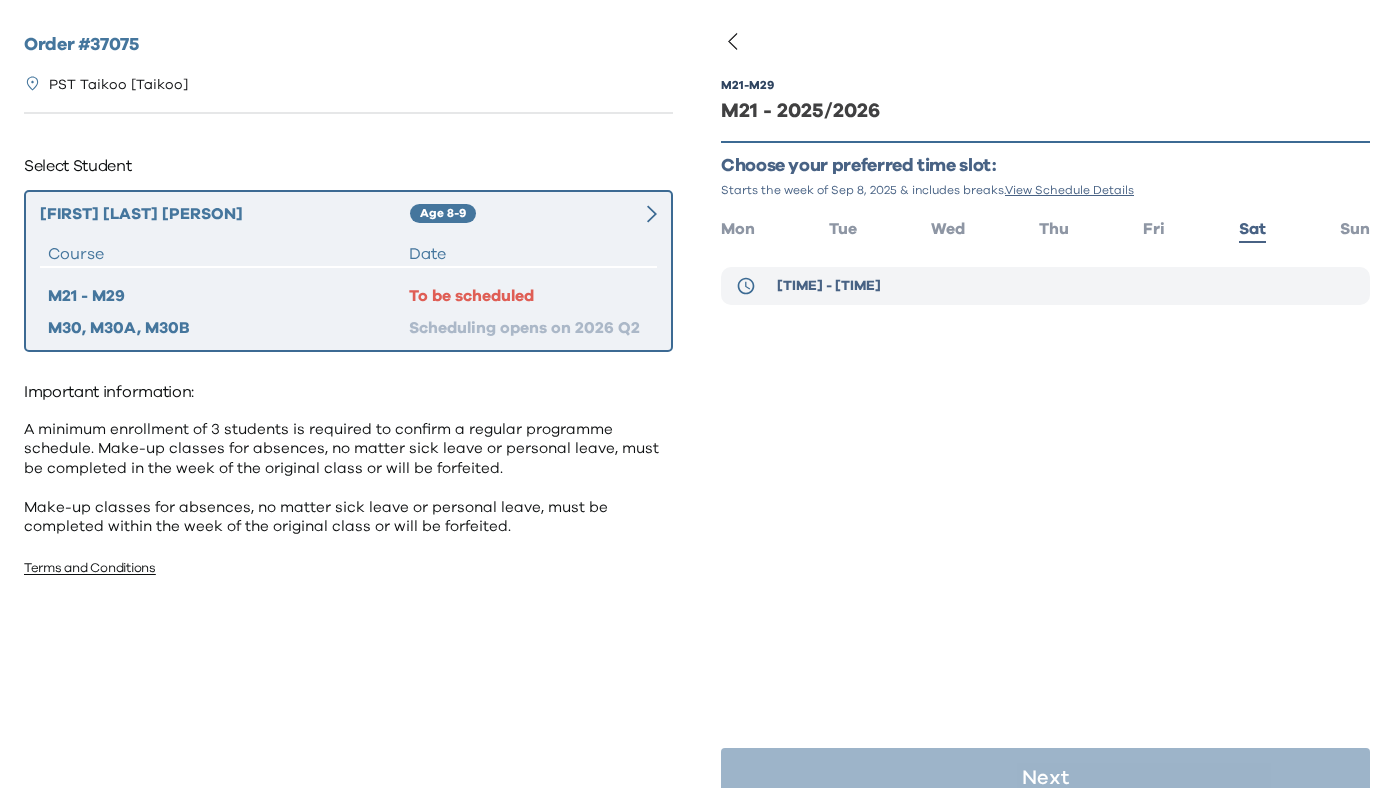 click on "14:00 - 15:00" at bounding box center (829, 286) 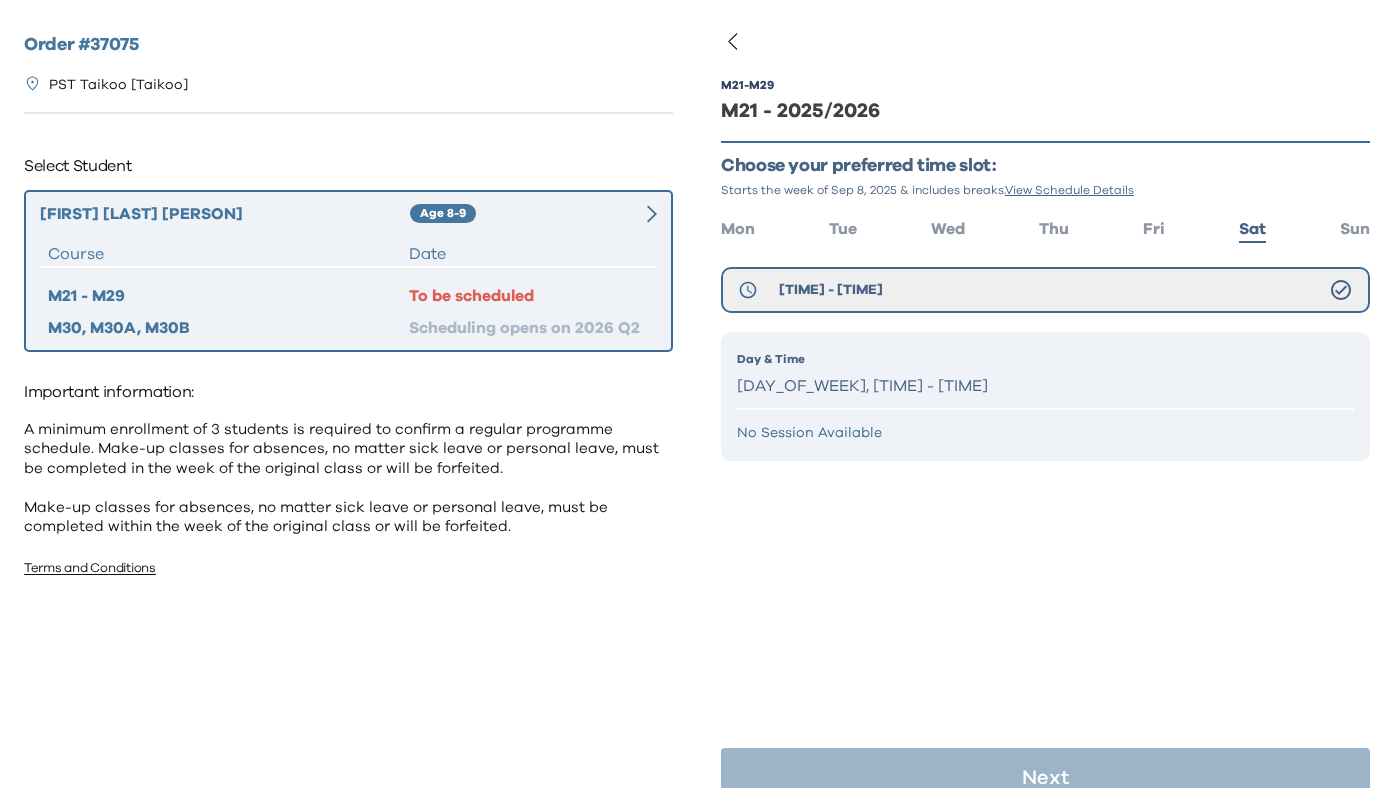 click on "Saturday, 14:00 - 15:00" at bounding box center [1045, 386] 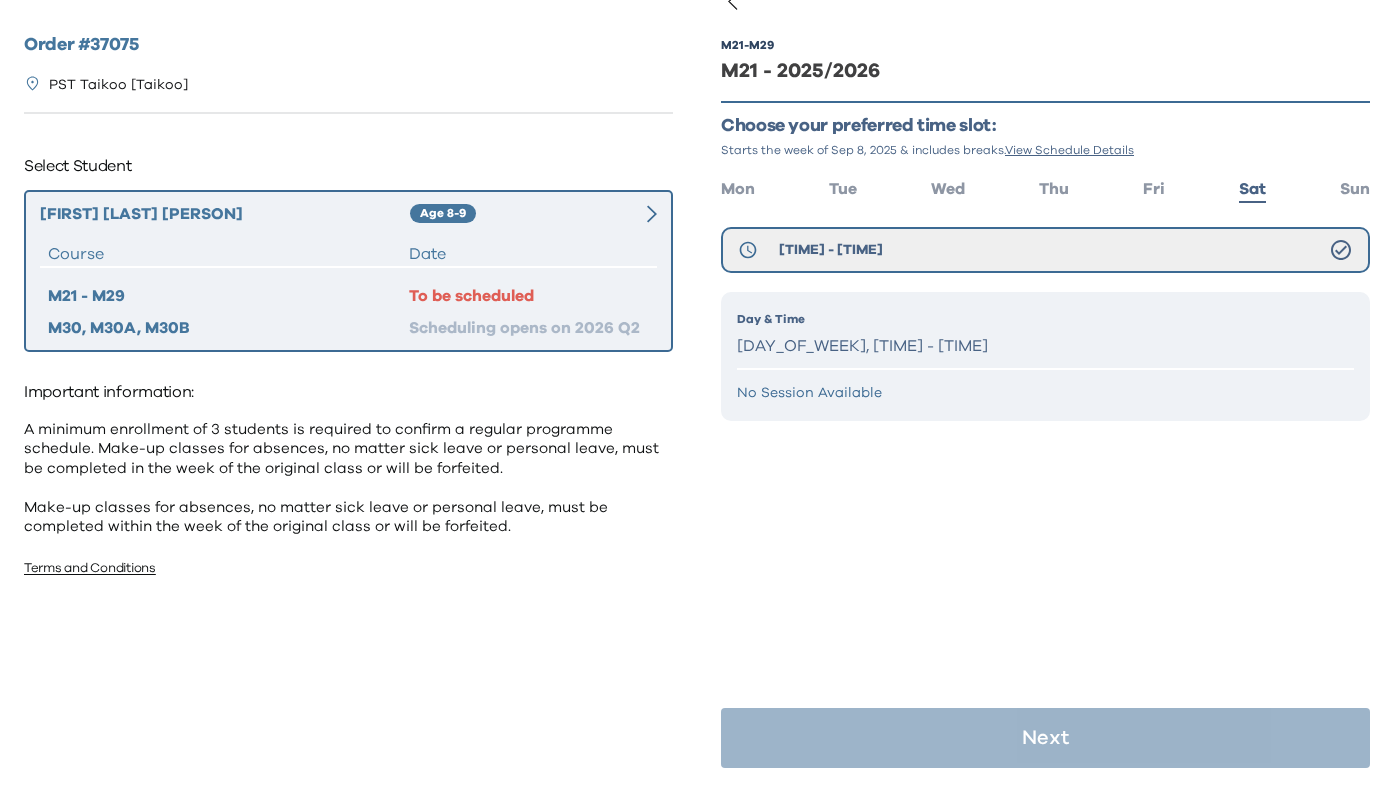 scroll, scrollTop: 39, scrollLeft: 0, axis: vertical 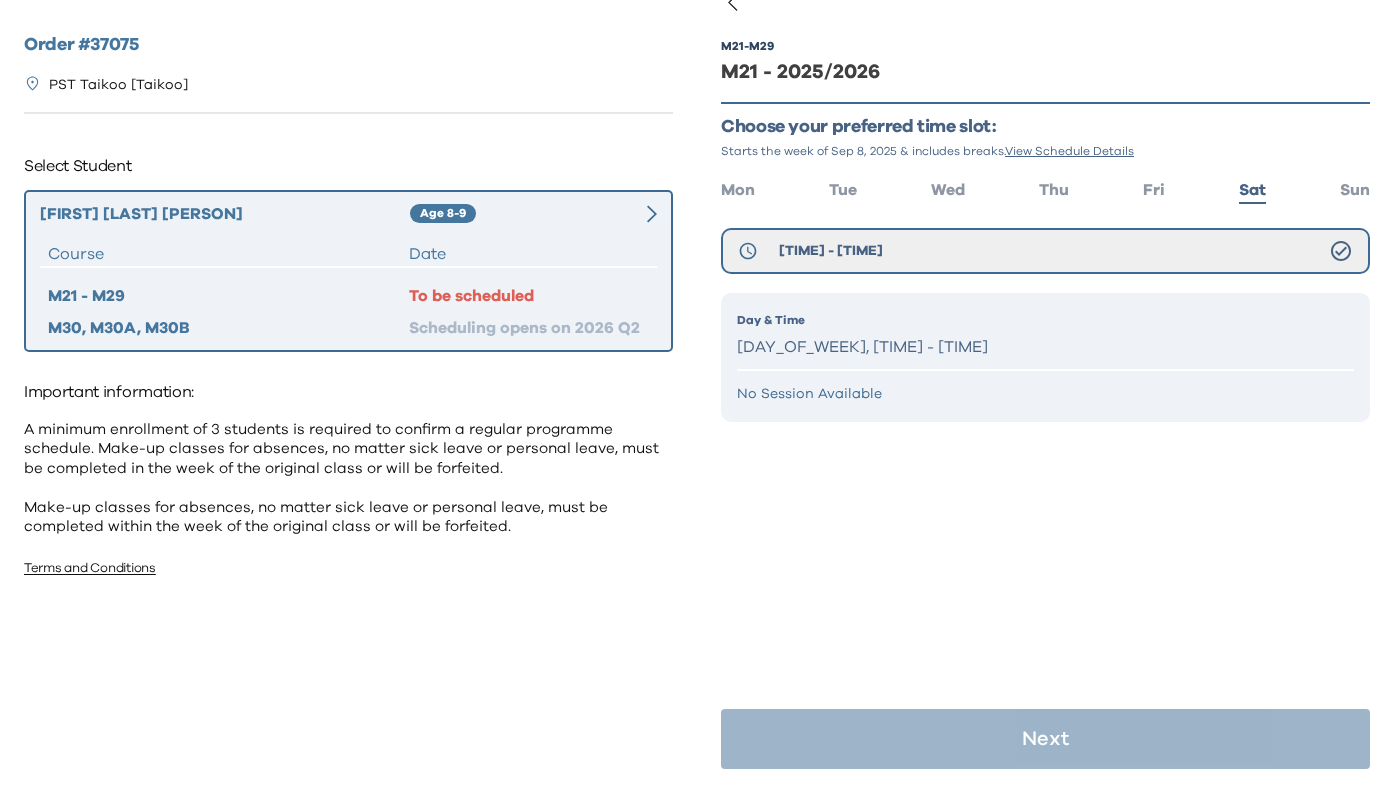 click on "Saturday, 14:00 - 15:00" at bounding box center [1045, 347] 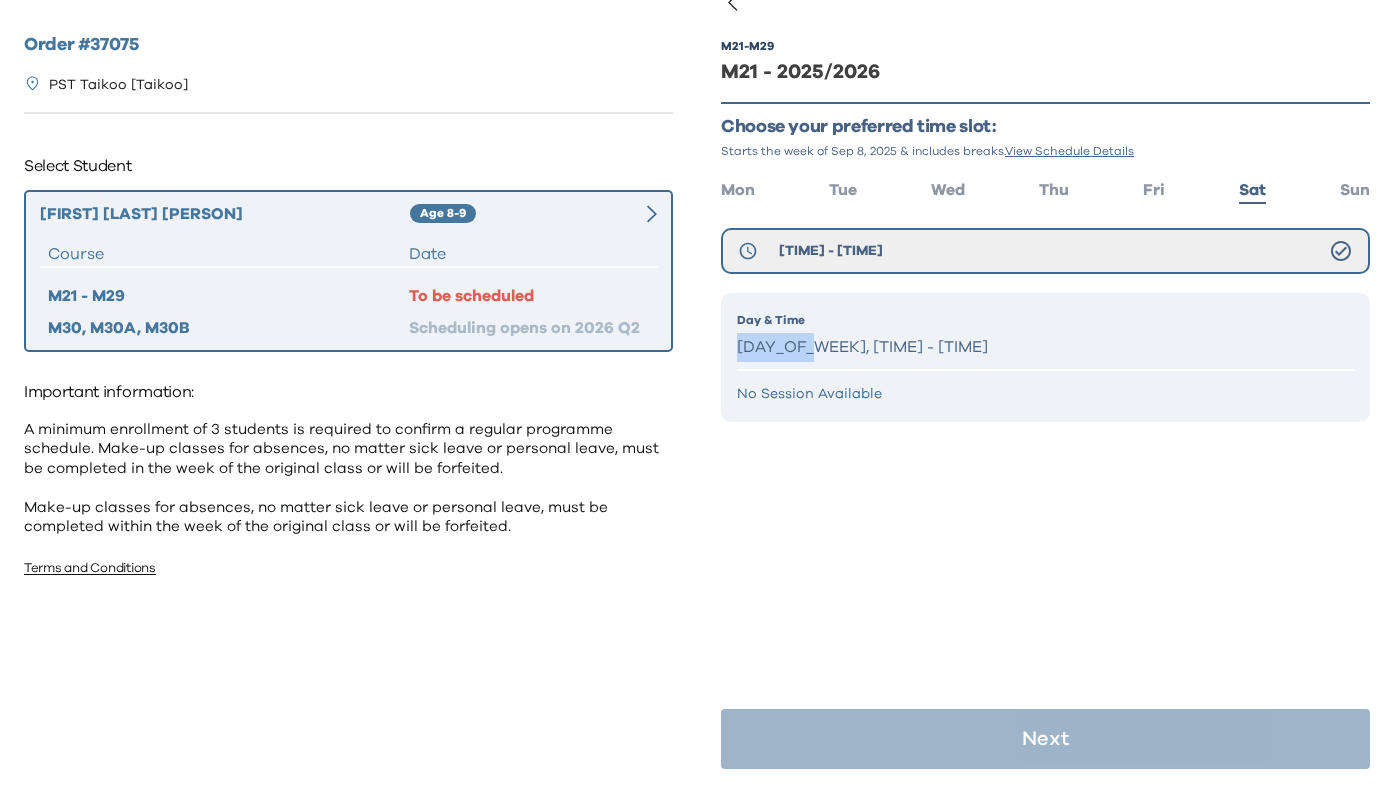 click on "Saturday, 14:00 - 15:00" at bounding box center (1045, 347) 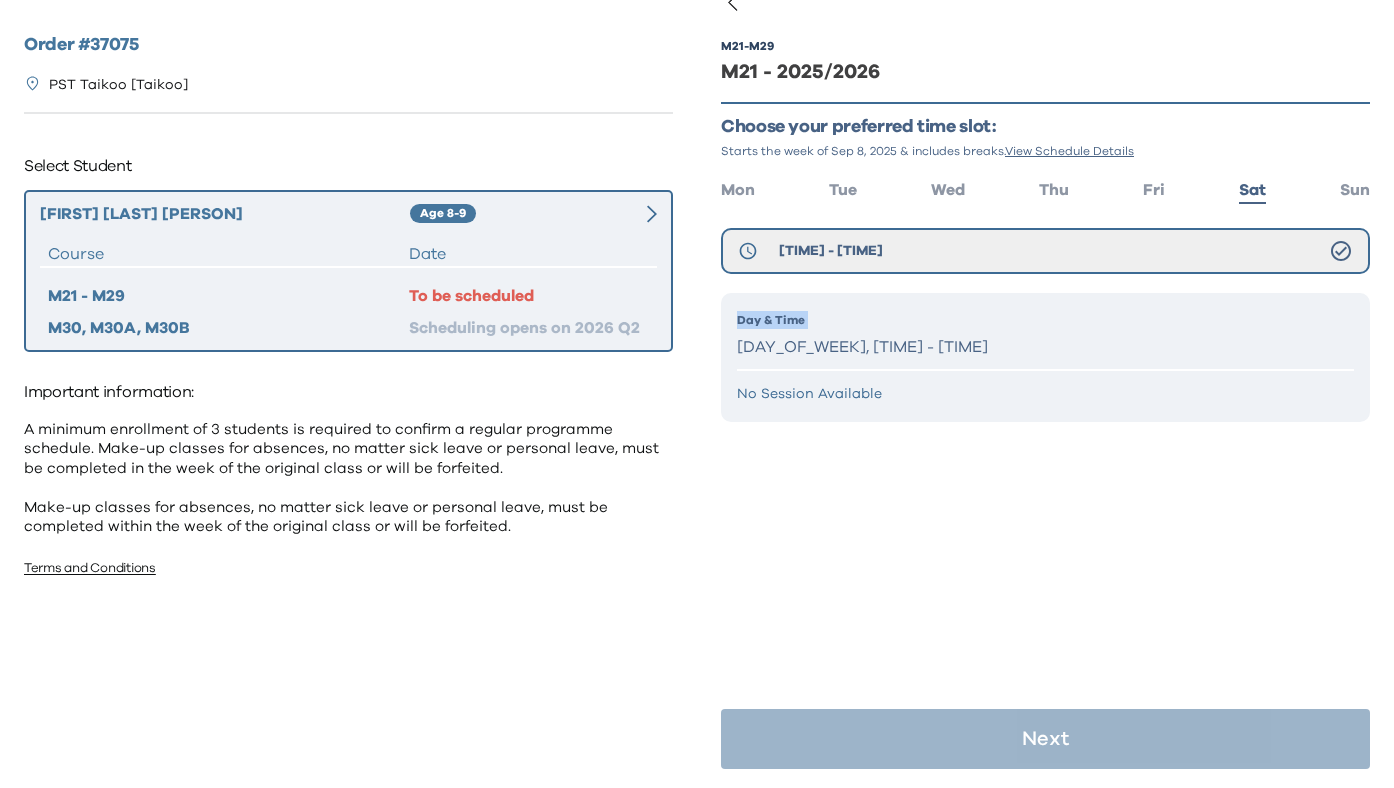 click on "Saturday, 14:00 - 15:00" at bounding box center (1045, 347) 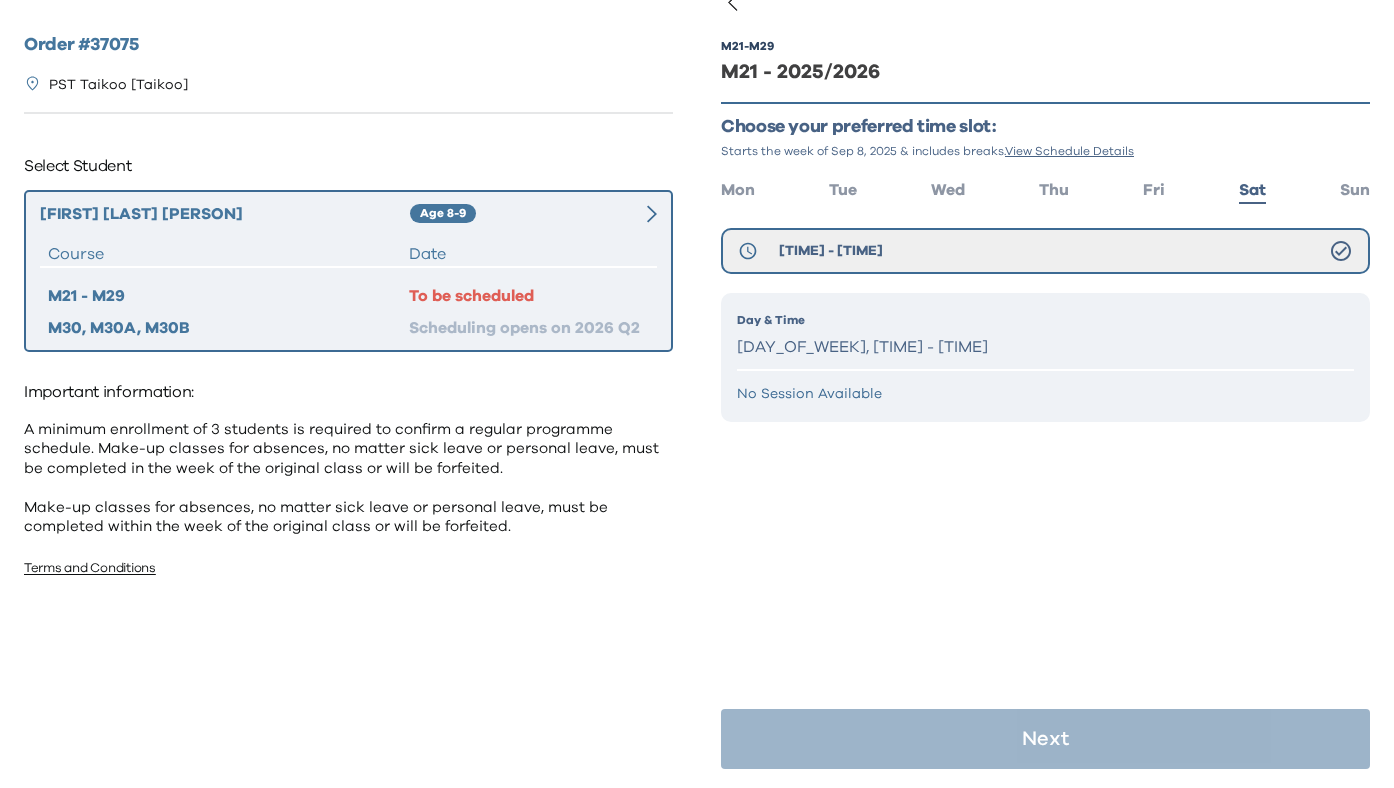 click on "No Session Available" at bounding box center (1045, 394) 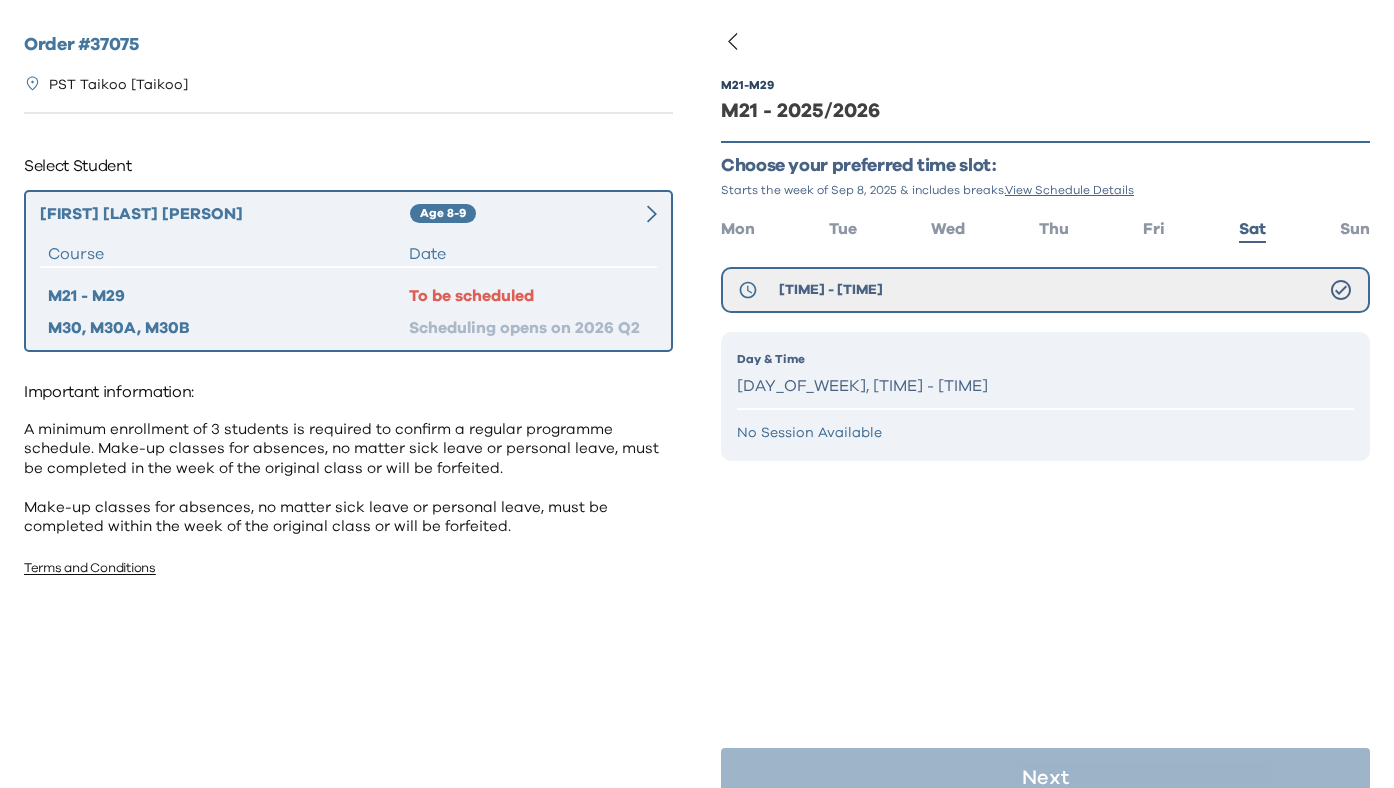 scroll, scrollTop: 40, scrollLeft: 0, axis: vertical 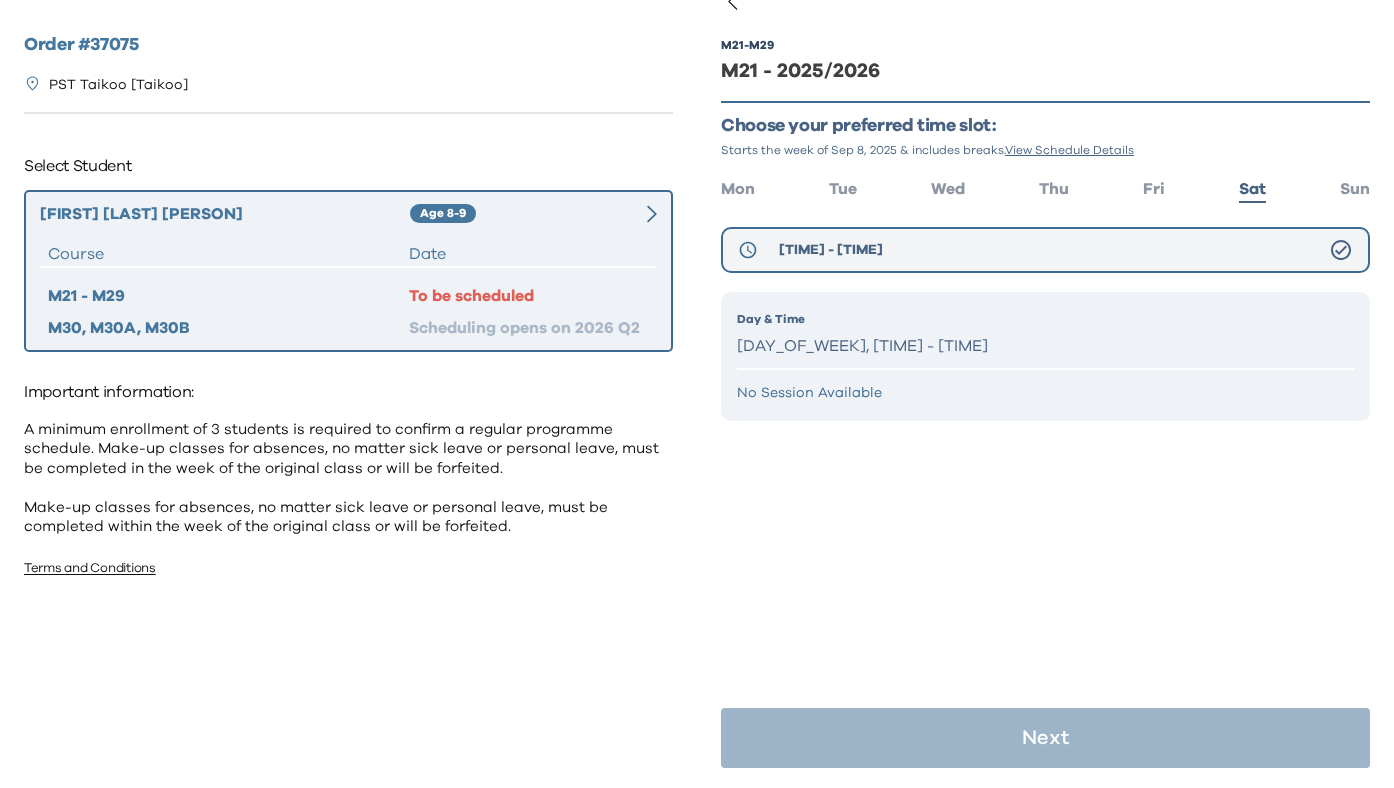 click on "14:00 - 15:00" at bounding box center [831, 250] 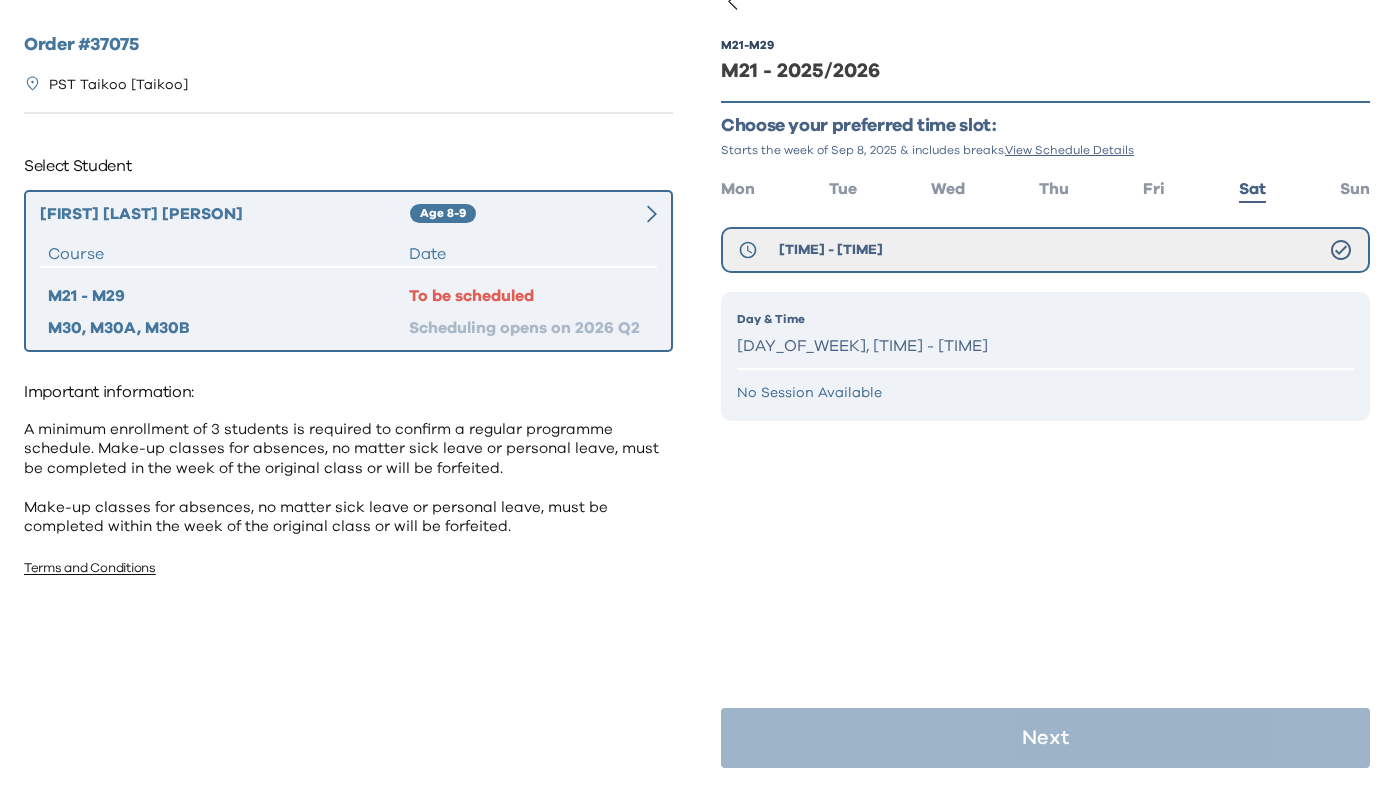 click on "Saturday, 14:00 - 15:00" at bounding box center (1045, 346) 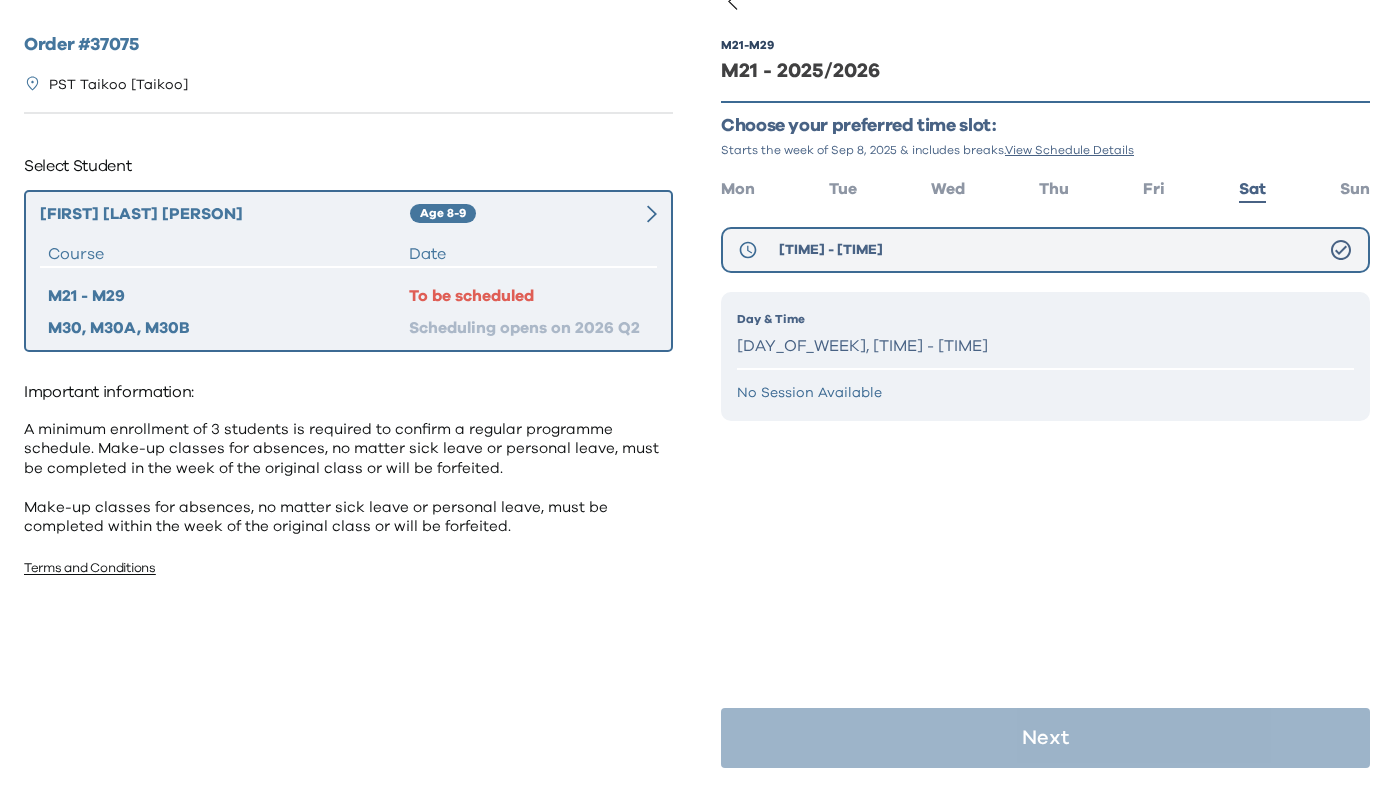 click on "14:00 - 15:00" at bounding box center [831, 250] 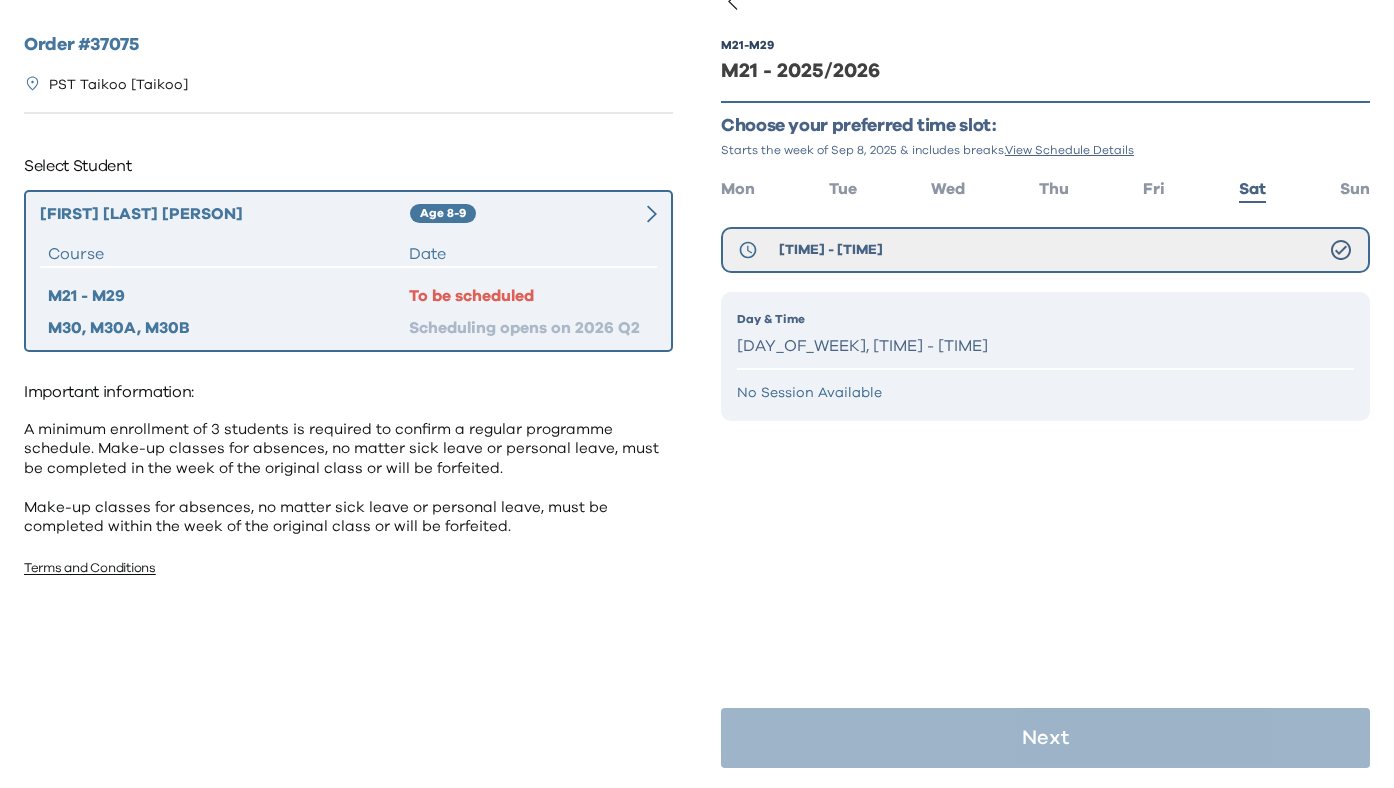 click on "Course" at bounding box center (228, 254) 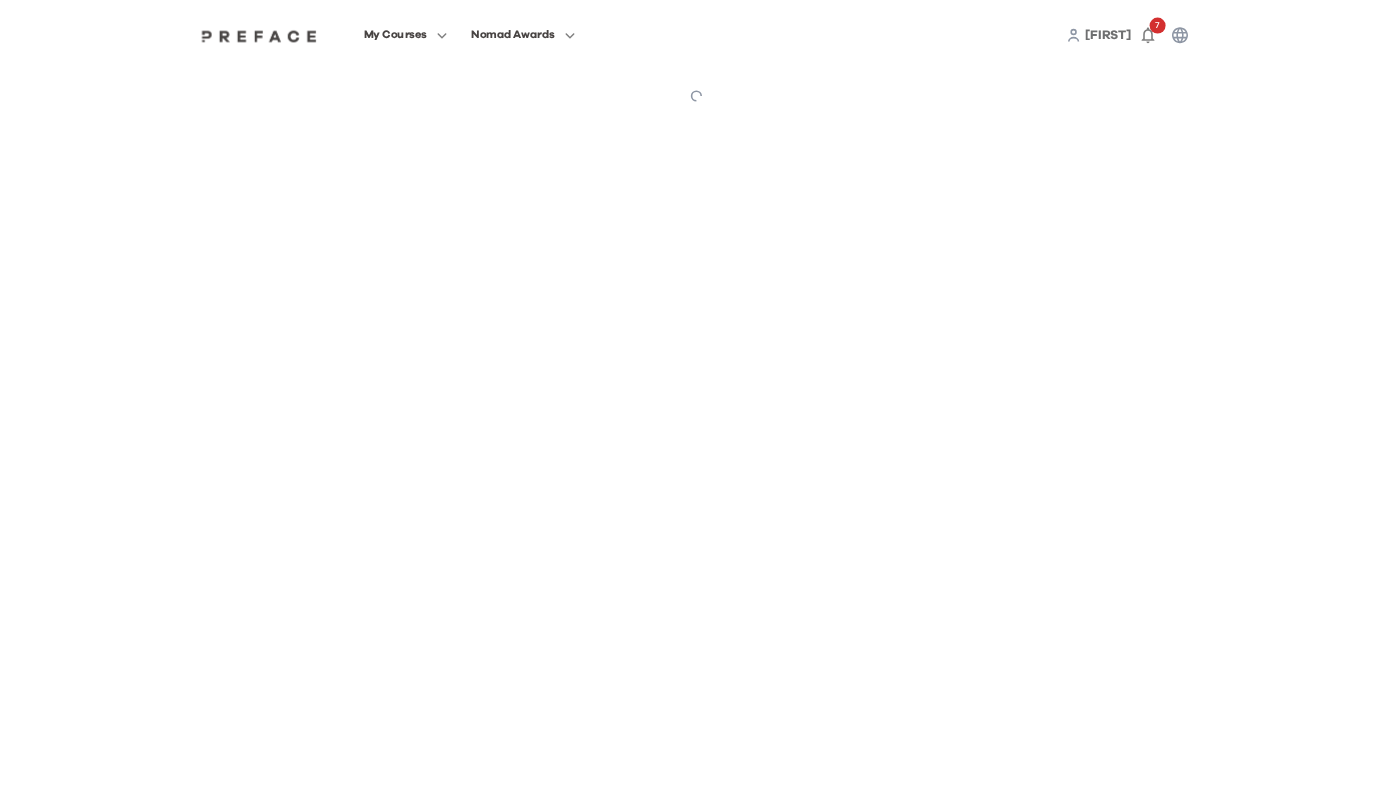 scroll, scrollTop: 0, scrollLeft: 0, axis: both 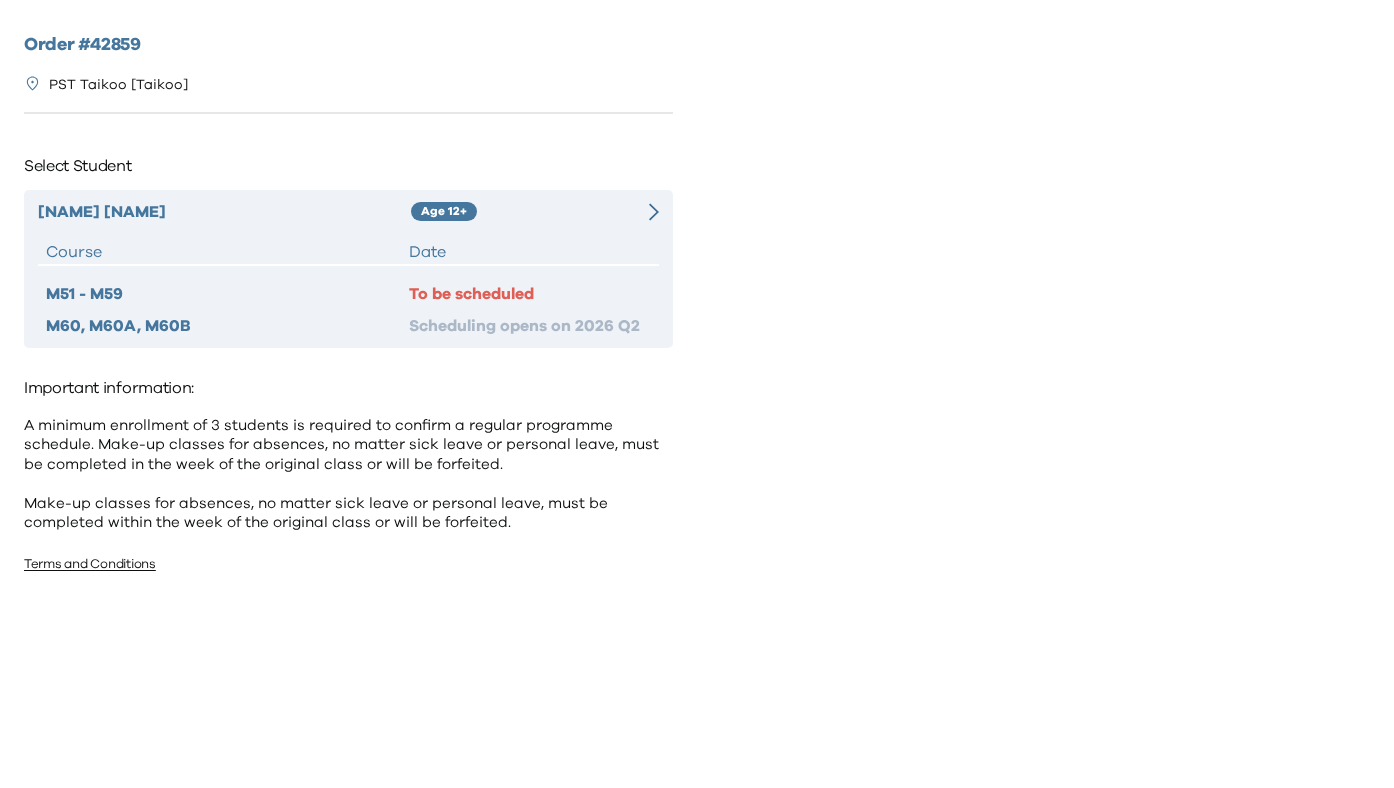 click on "To be scheduled" at bounding box center [530, 294] 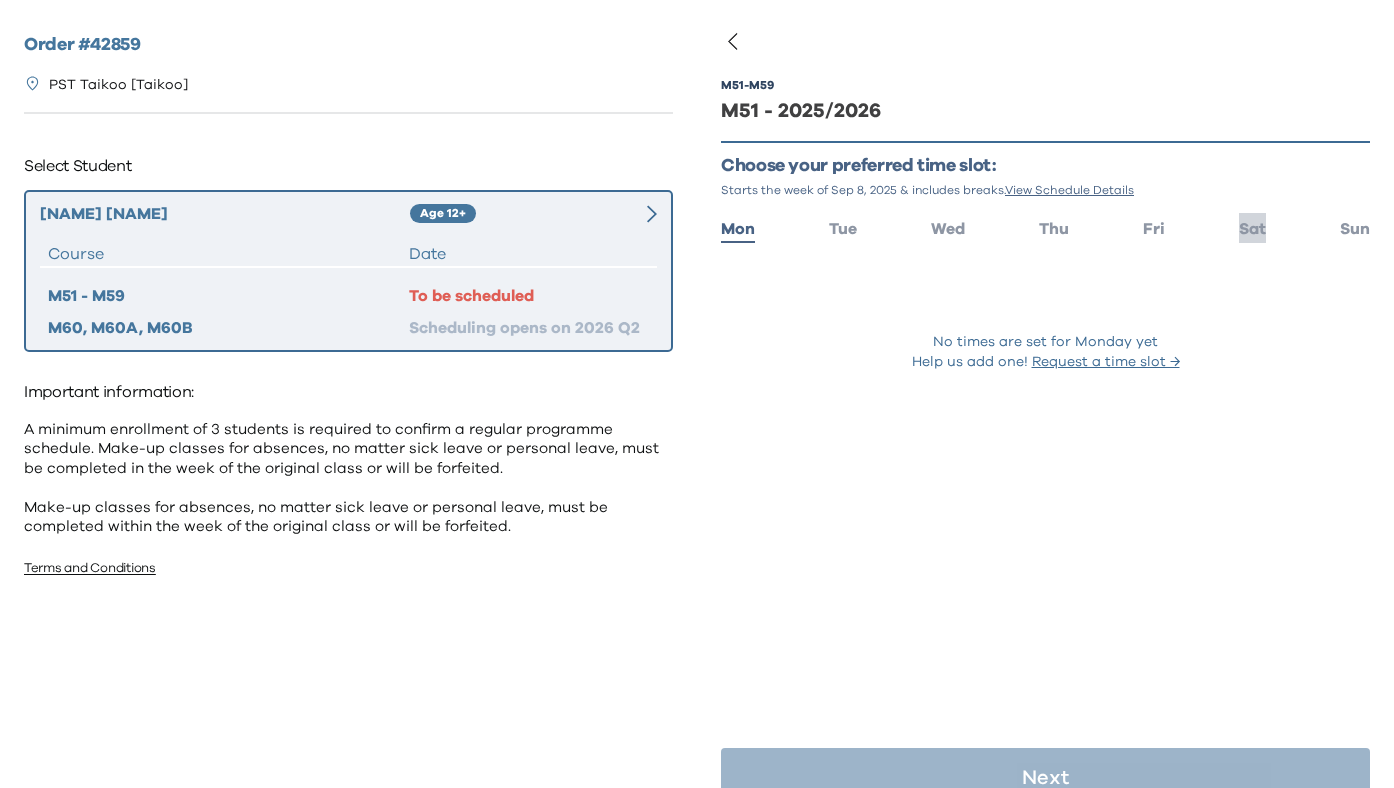 click on "Sat" at bounding box center (1252, 229) 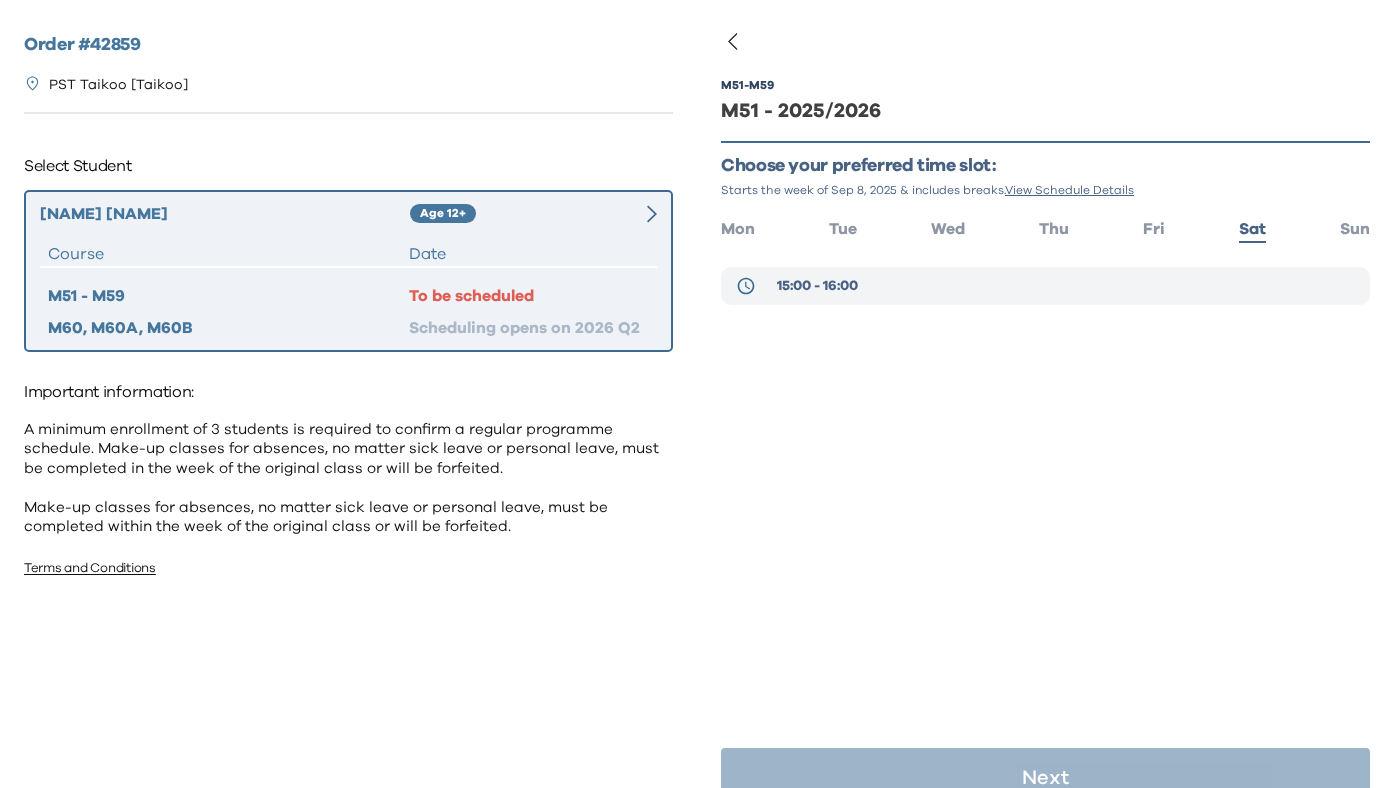 click on "15:00 - 16:00" at bounding box center [817, 286] 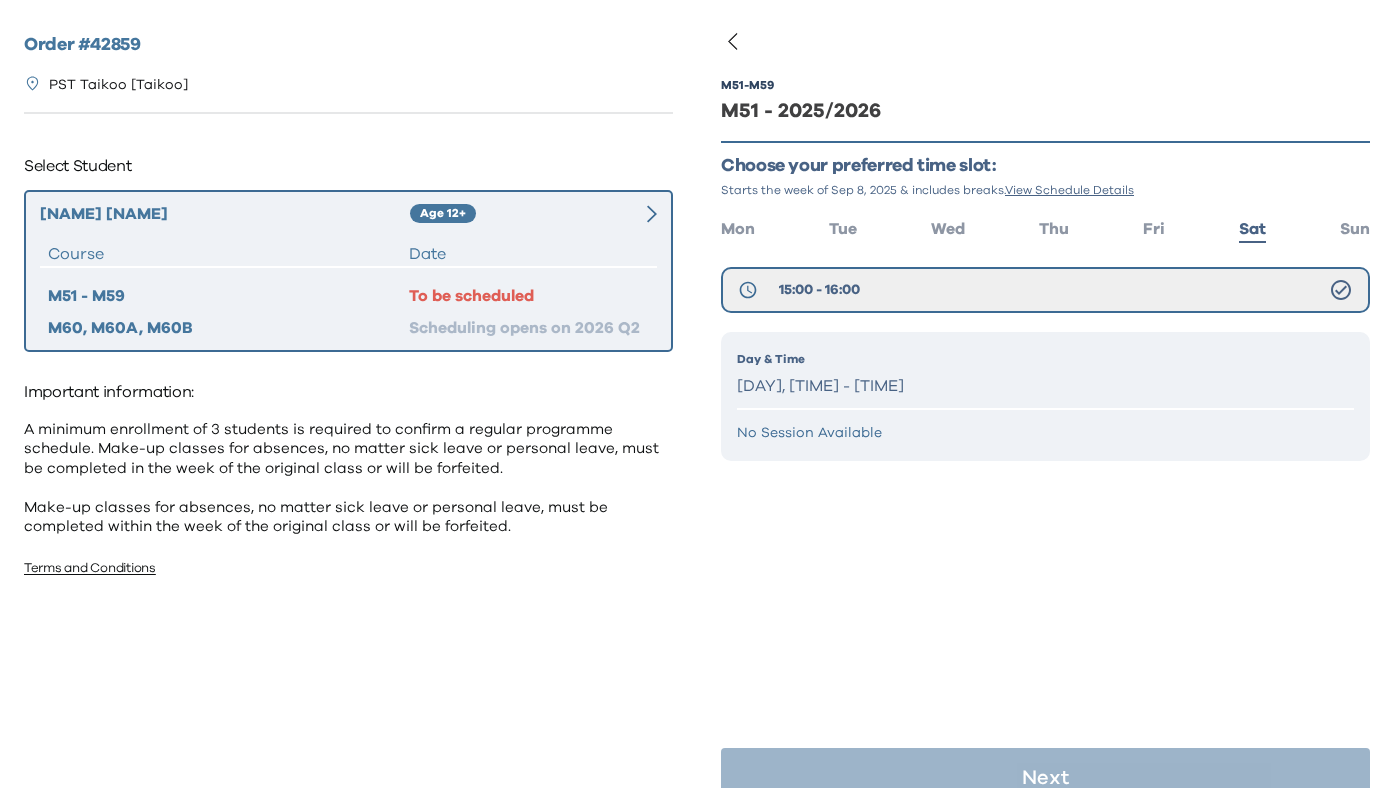 click on "[DAY], [TIME] - [TIME]" at bounding box center (1045, 386) 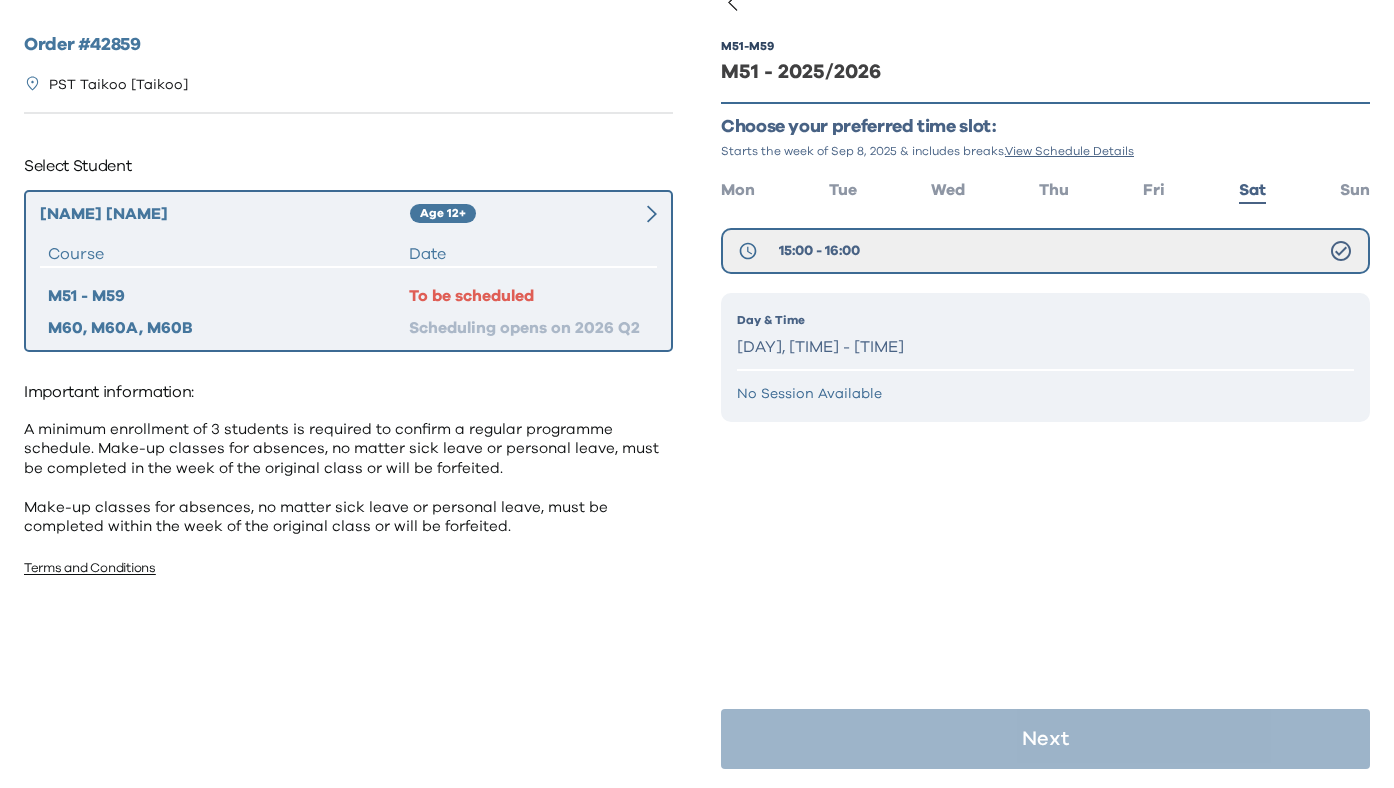 scroll, scrollTop: 40, scrollLeft: 0, axis: vertical 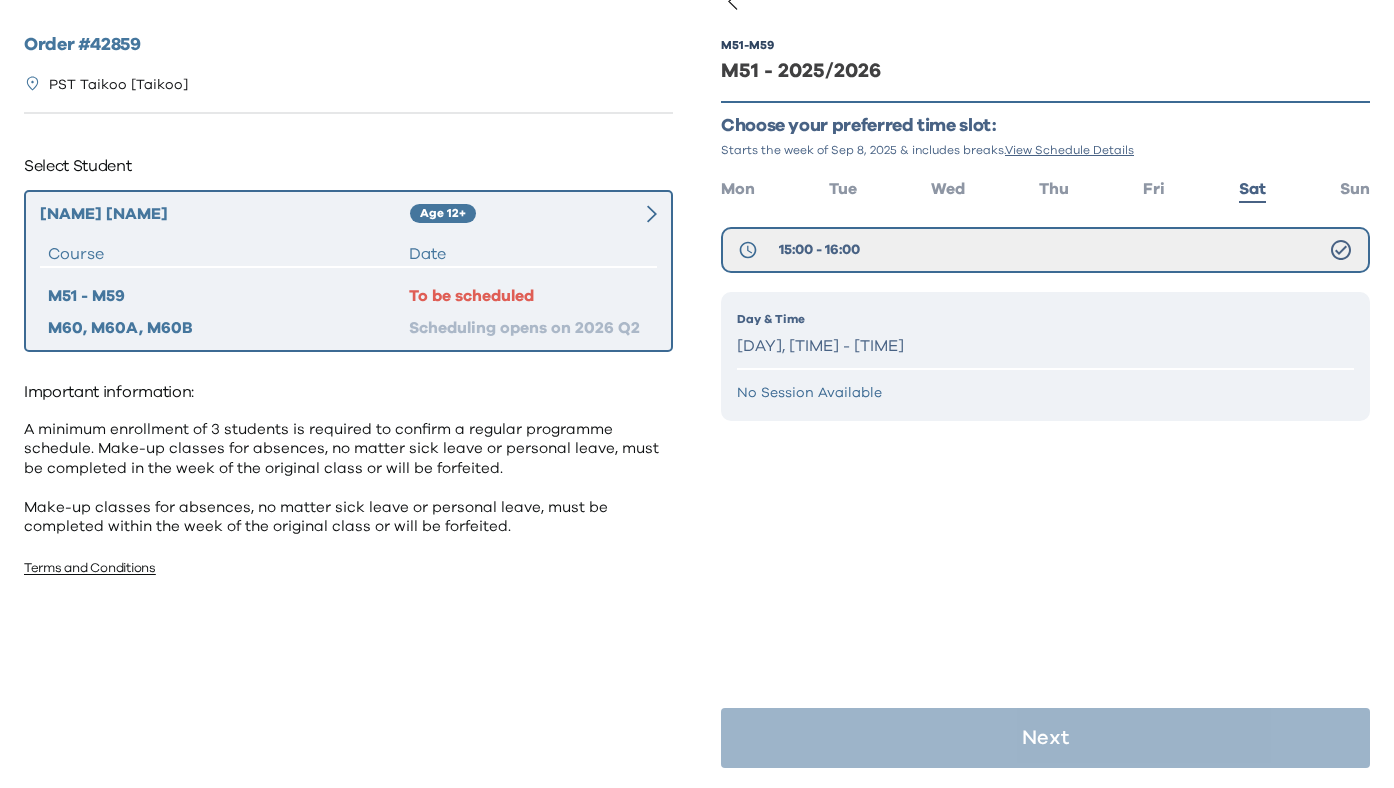 click 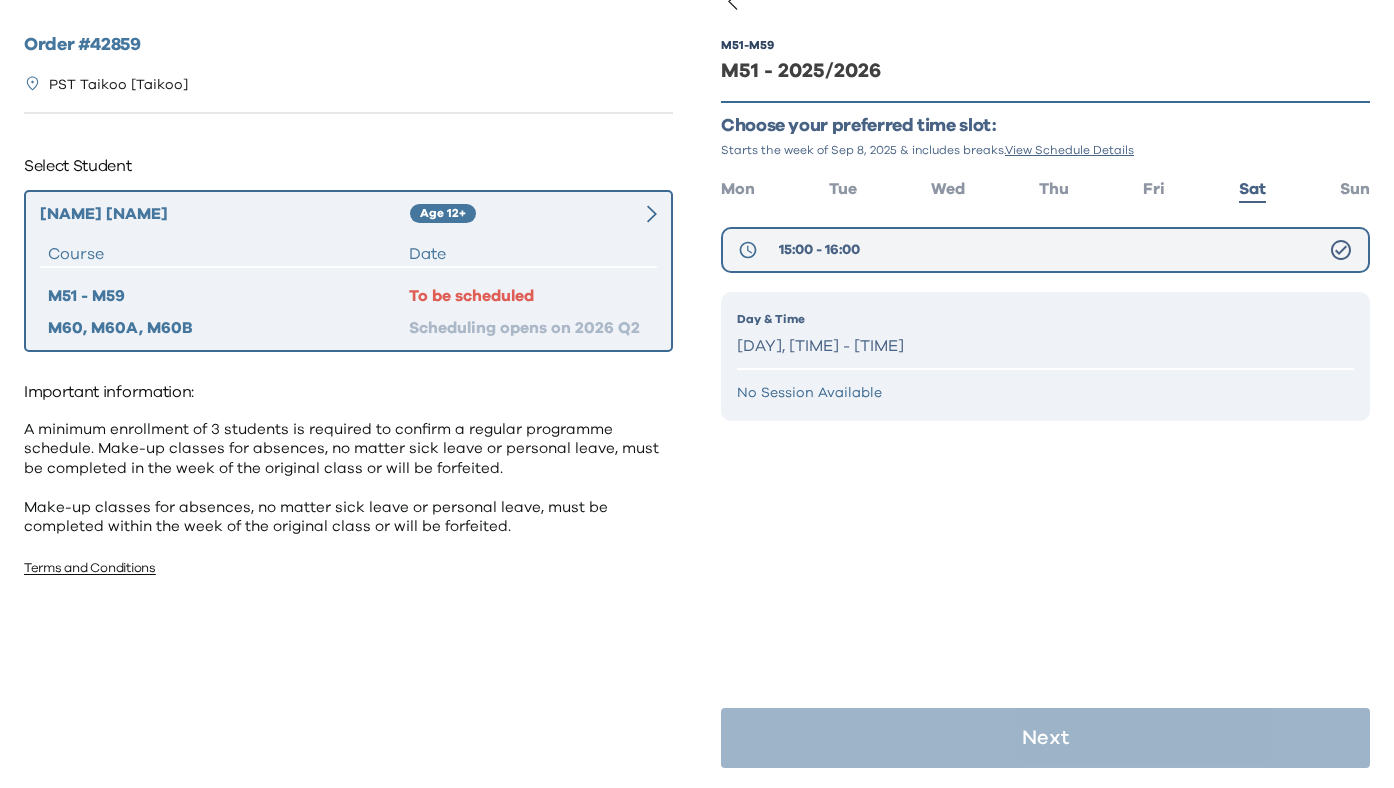 click on "15:00 - 16:00" at bounding box center (819, 250) 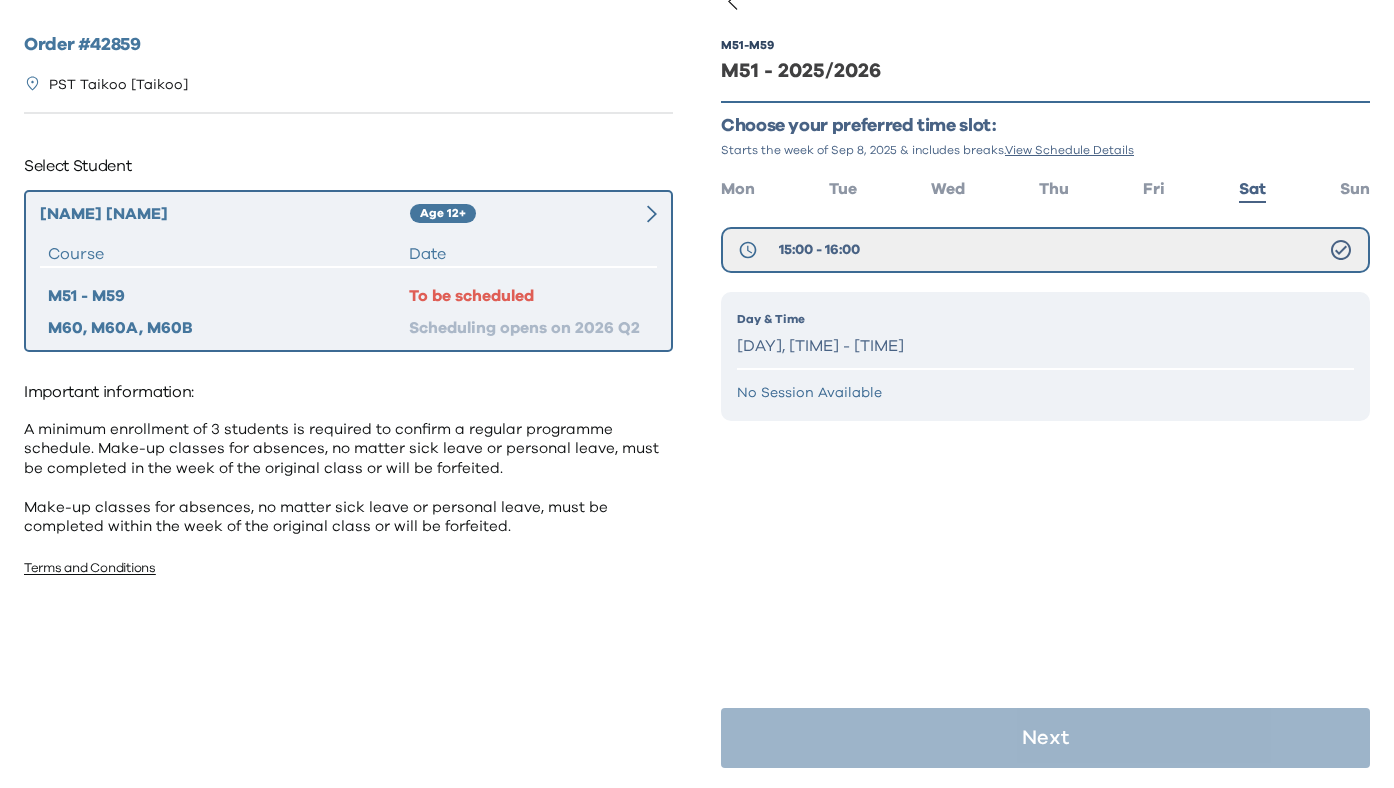 click on "[DAY], [TIME] - [TIME]" at bounding box center (1045, 346) 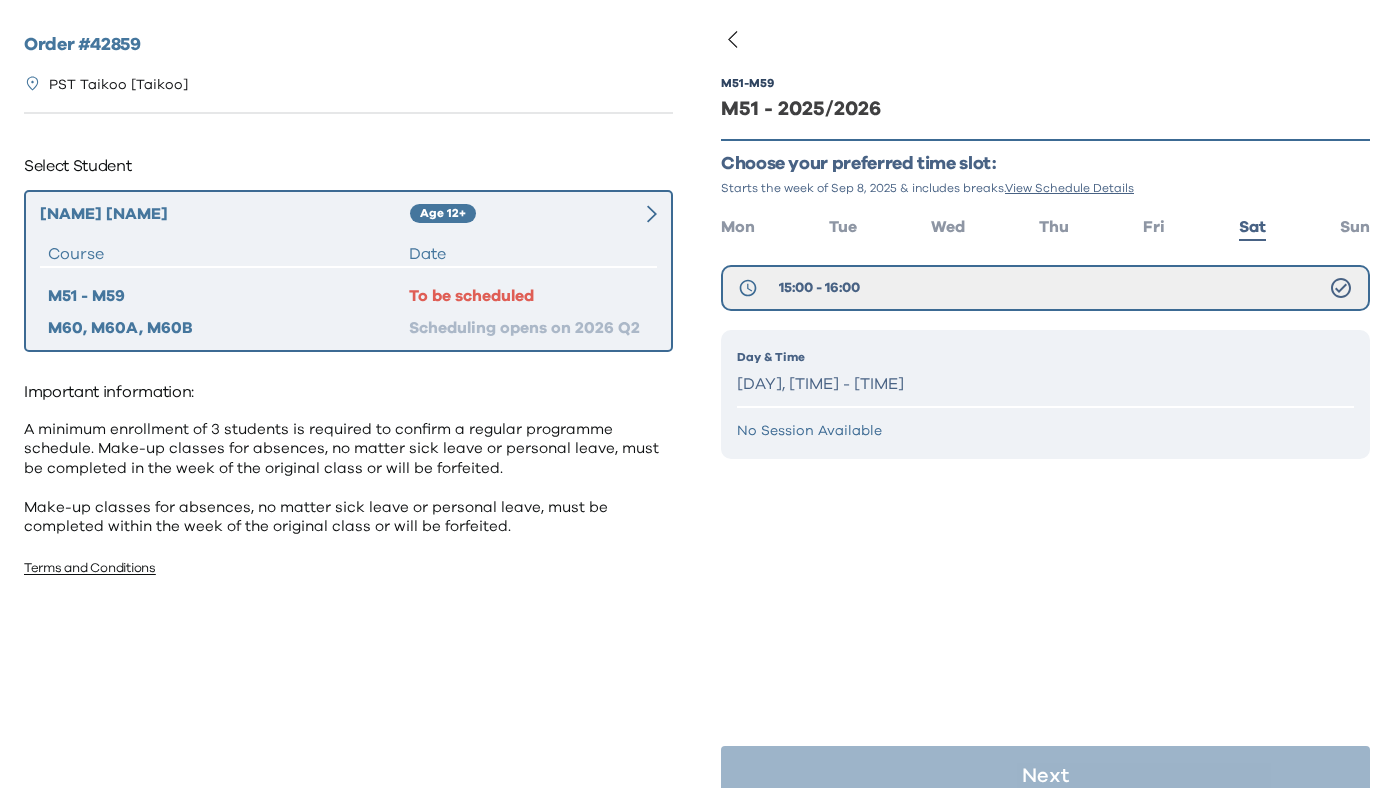 scroll, scrollTop: 0, scrollLeft: 0, axis: both 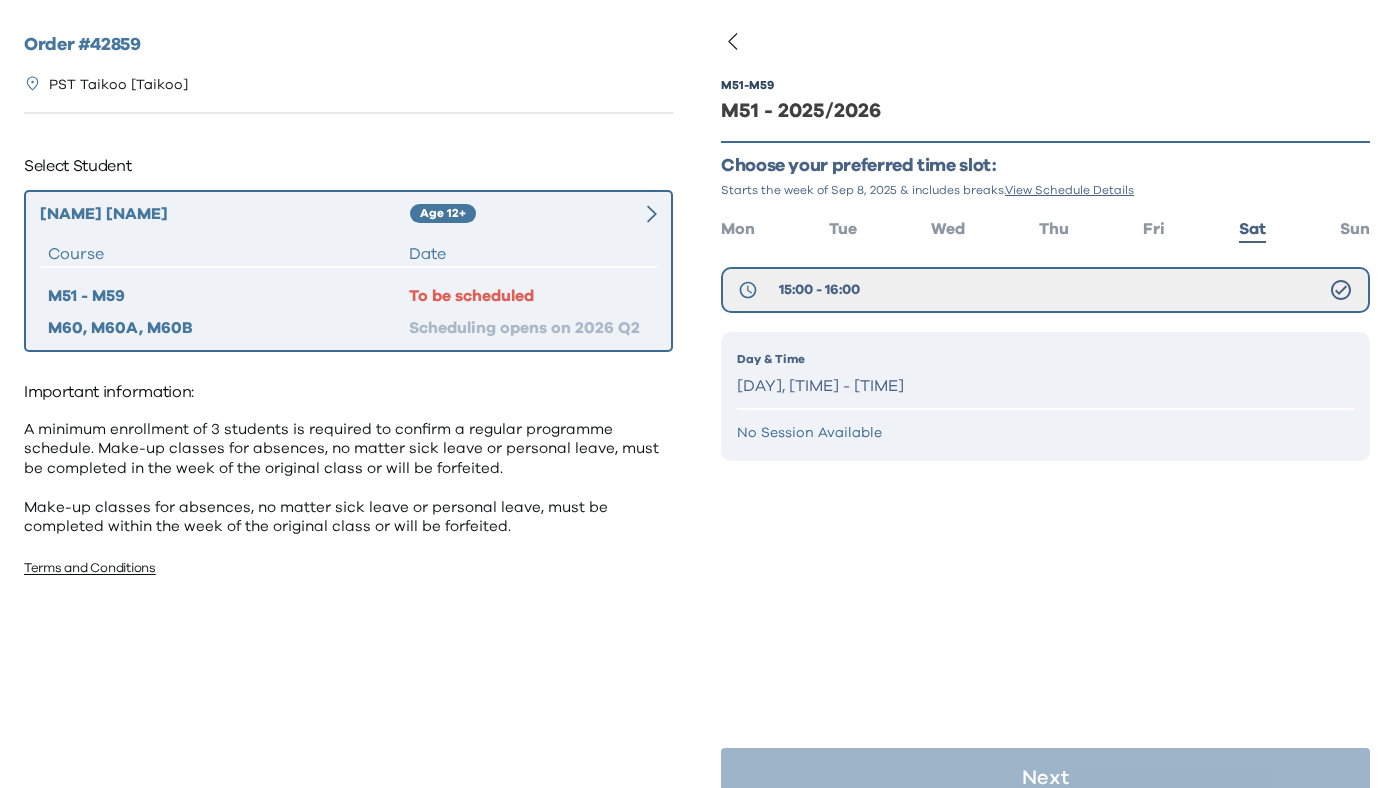 click on "M51 - 2025/2026" at bounding box center (1045, 111) 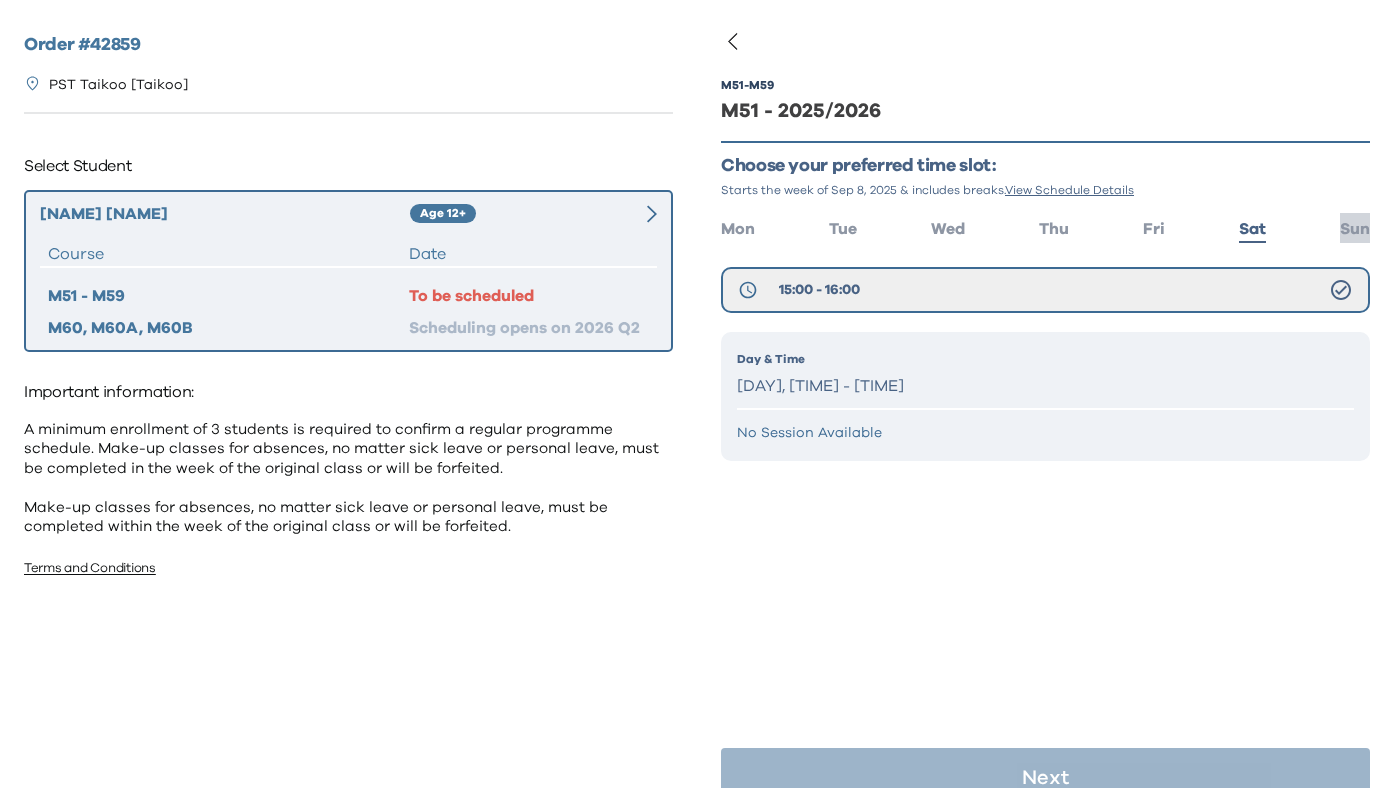 click on "Sun" at bounding box center [1355, 229] 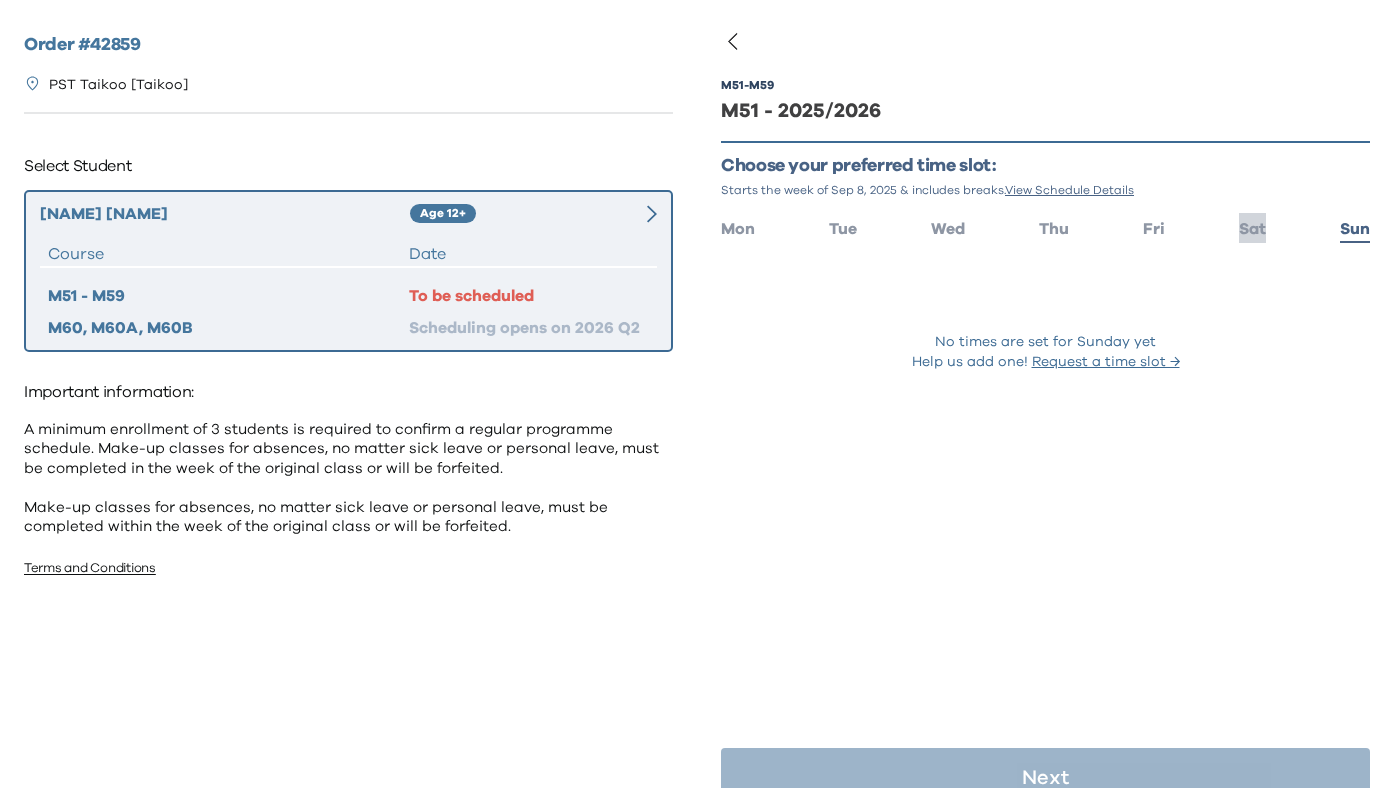 click on "Sat" at bounding box center (1252, 229) 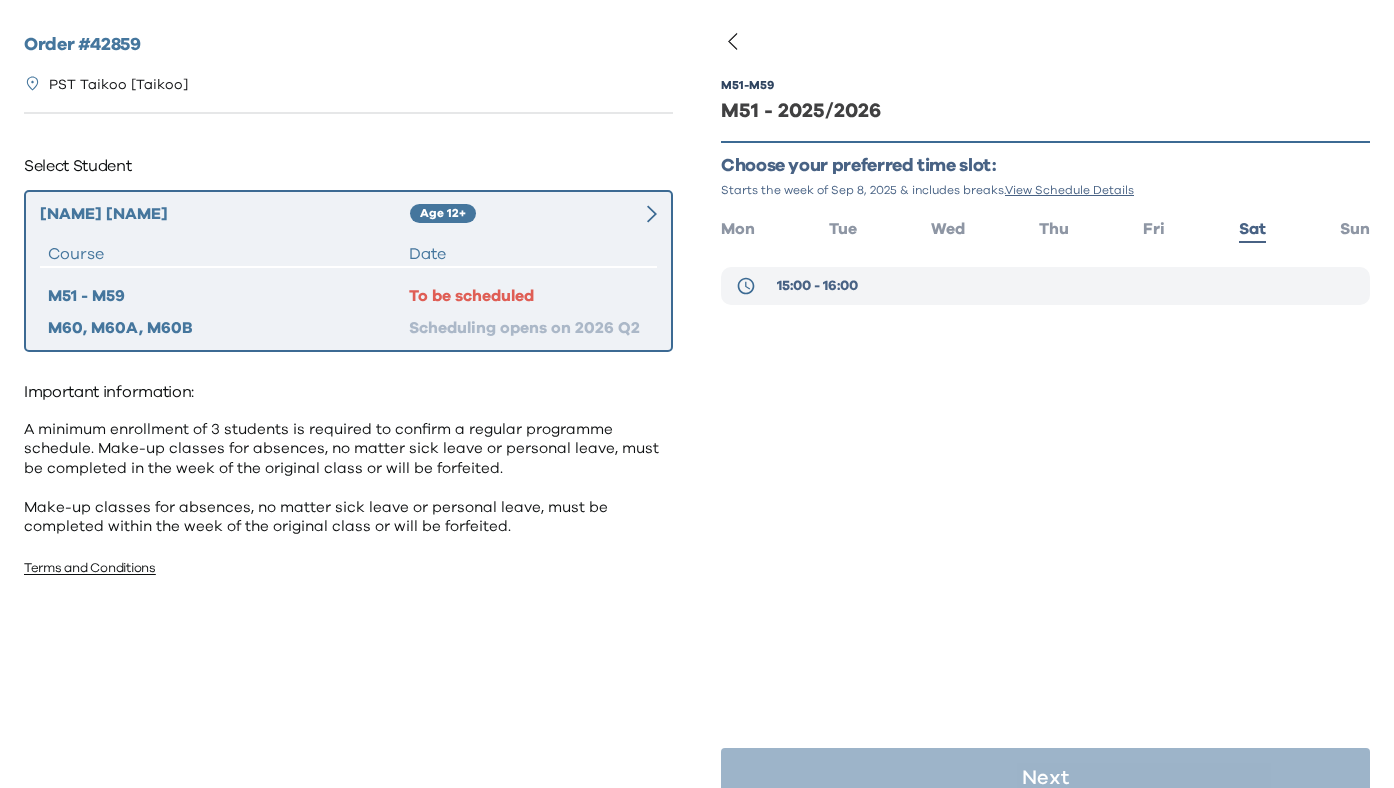click on "15:00 - 16:00" at bounding box center (817, 286) 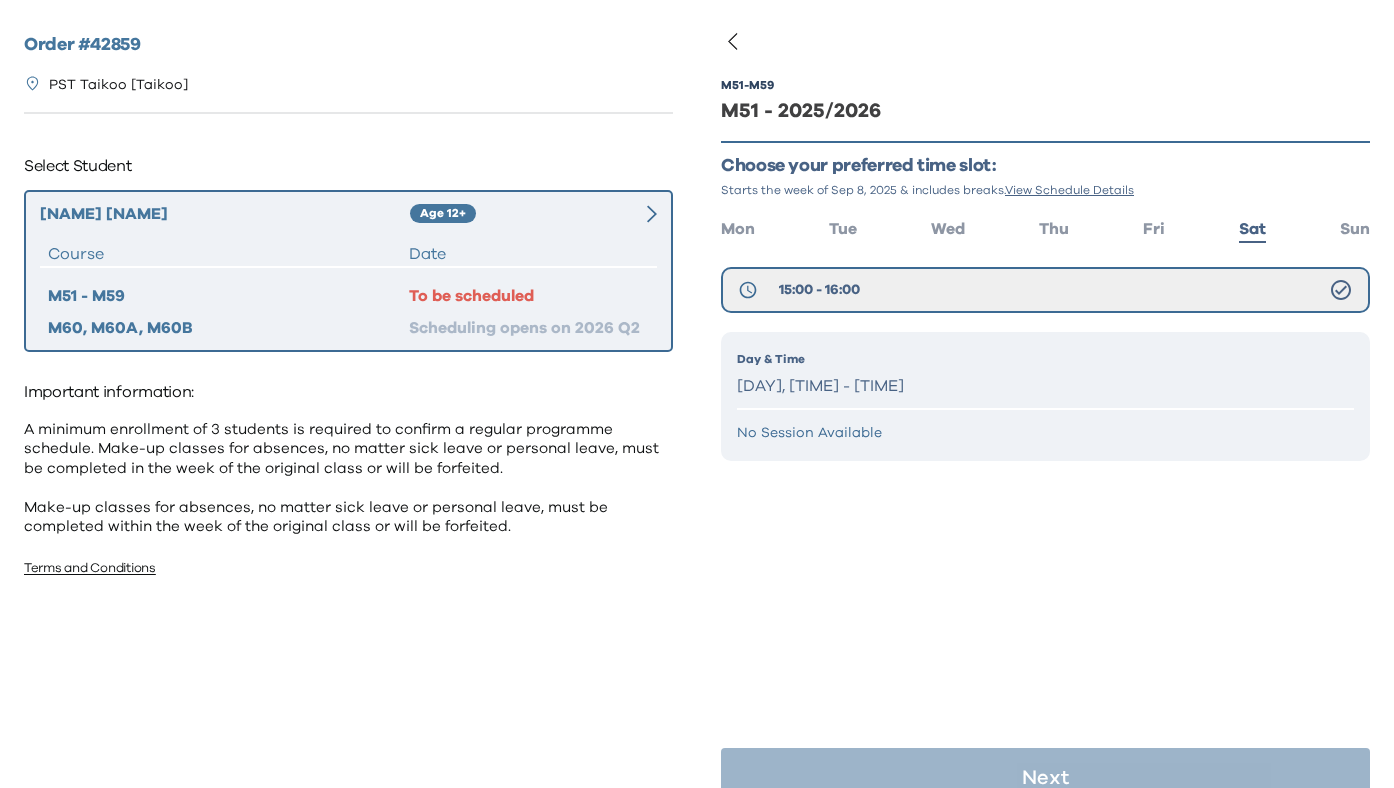 click on "No Session Available" at bounding box center [1045, 433] 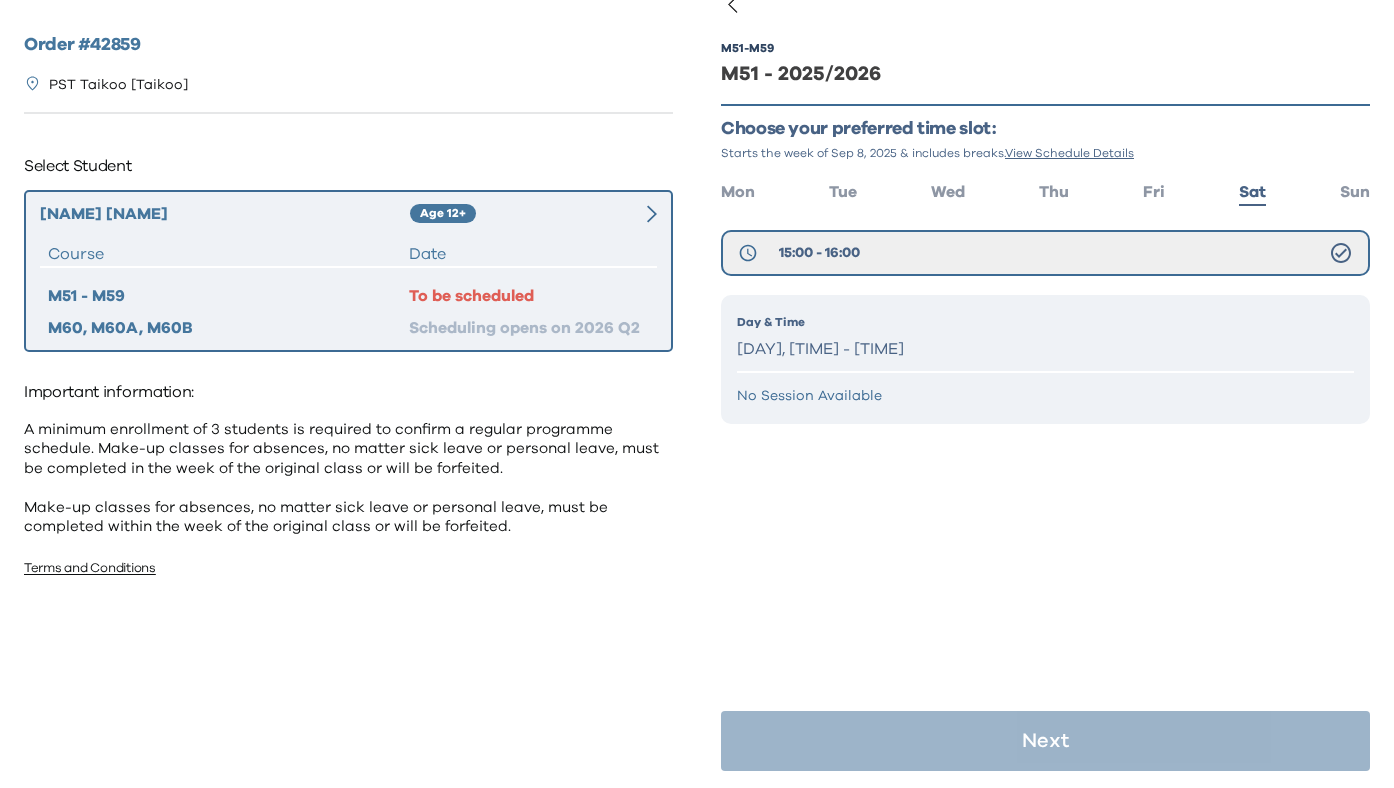 scroll, scrollTop: 40, scrollLeft: 0, axis: vertical 